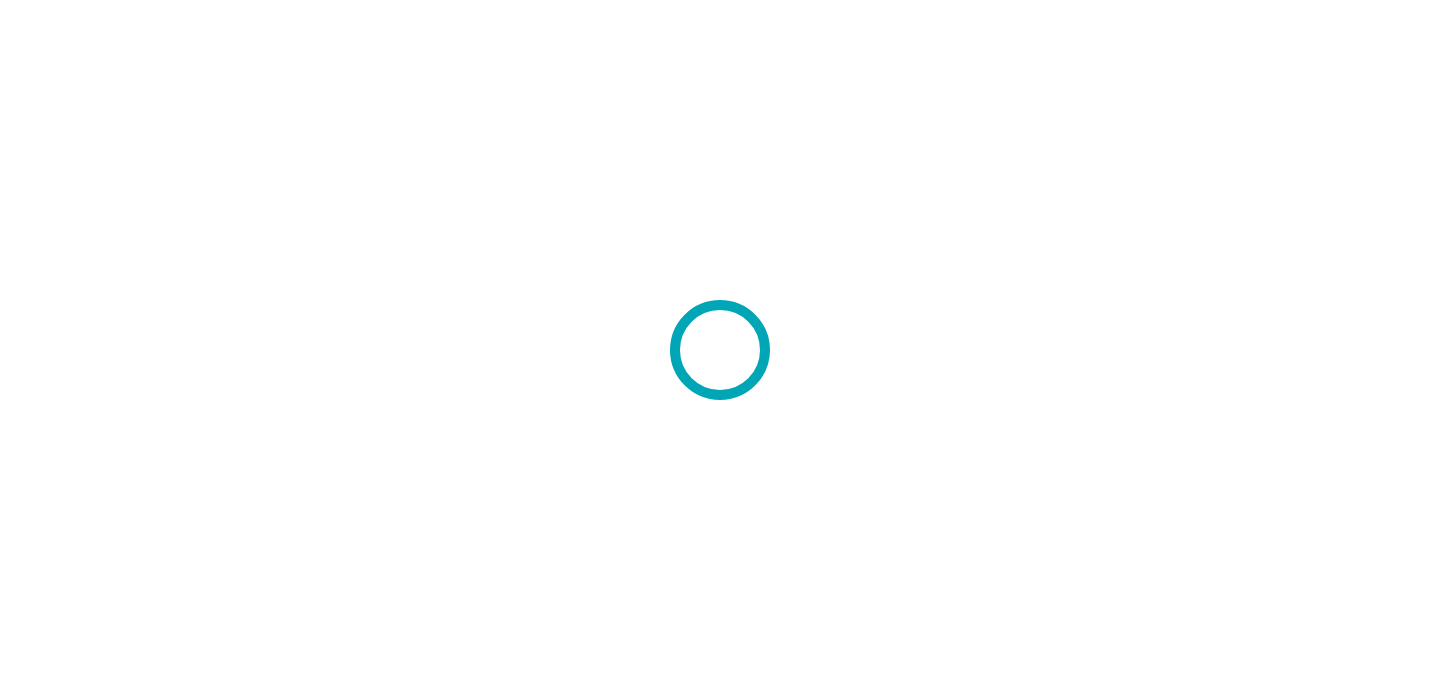 scroll, scrollTop: 0, scrollLeft: 0, axis: both 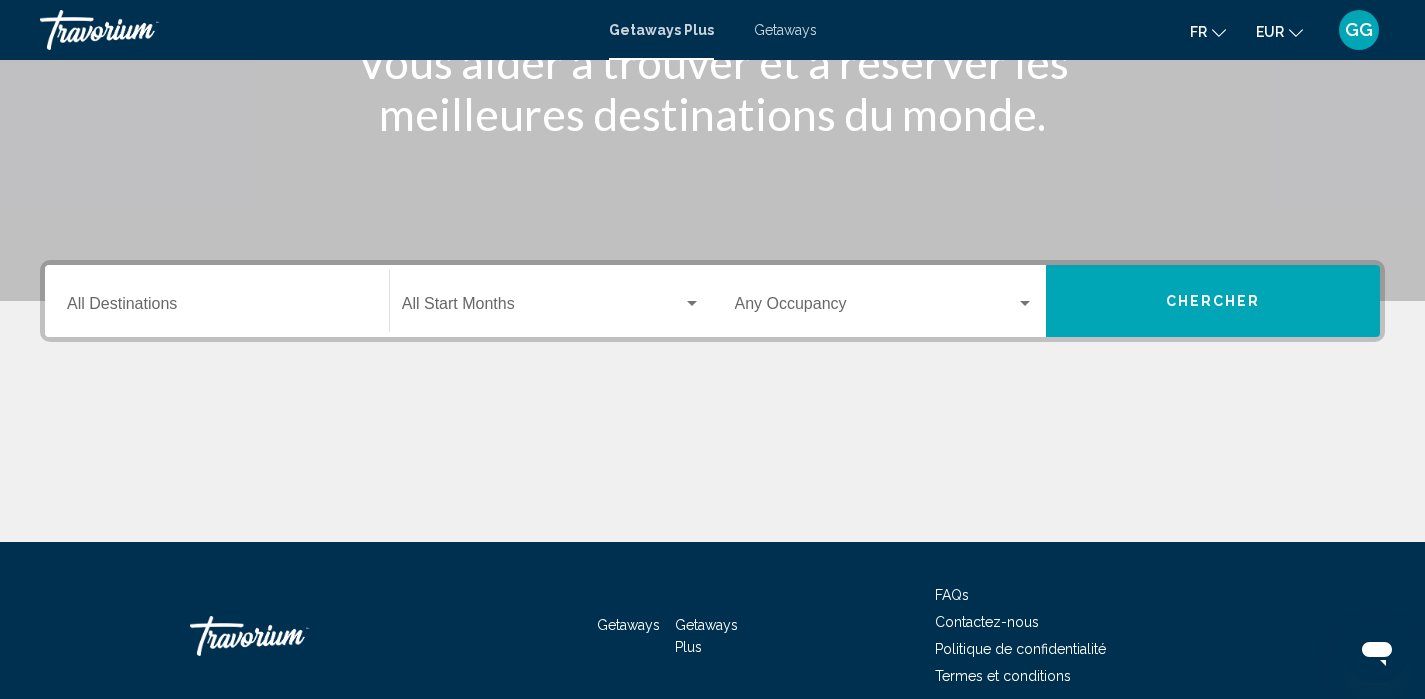 click on "Destination All Destinations" at bounding box center [217, 308] 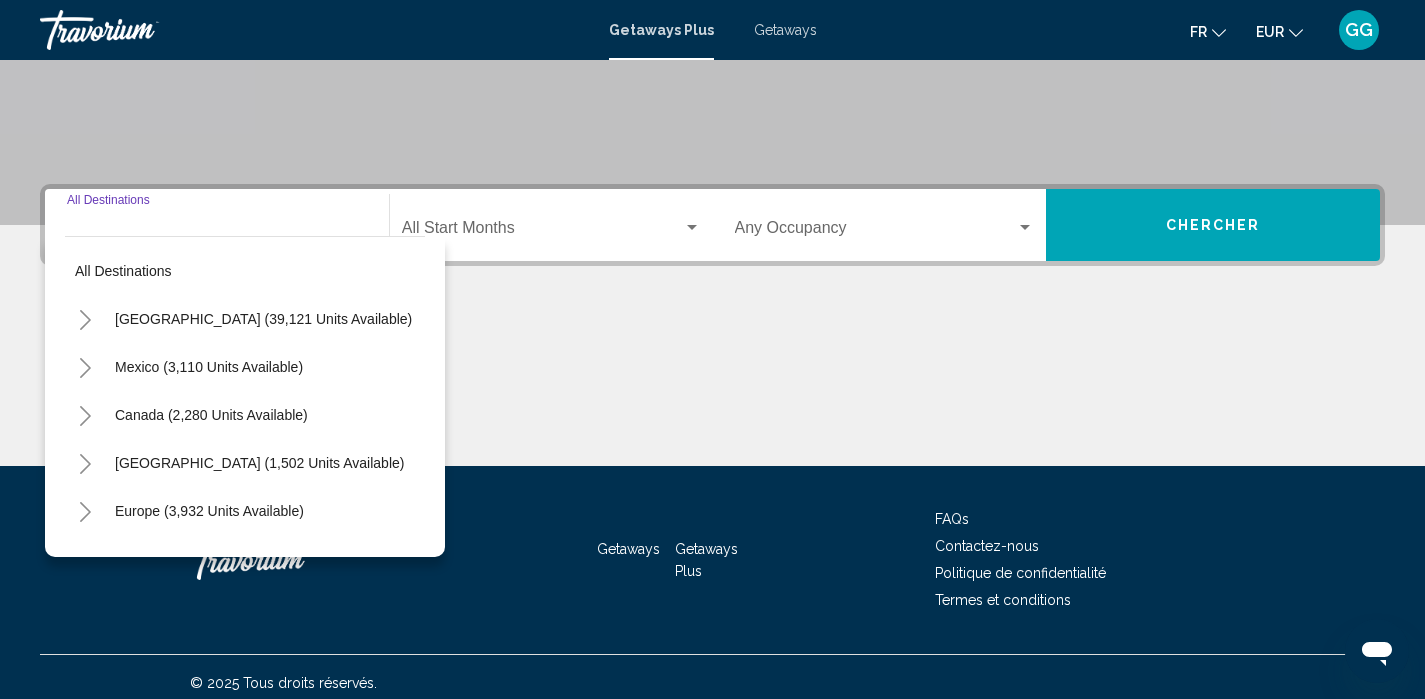 scroll, scrollTop: 387, scrollLeft: 0, axis: vertical 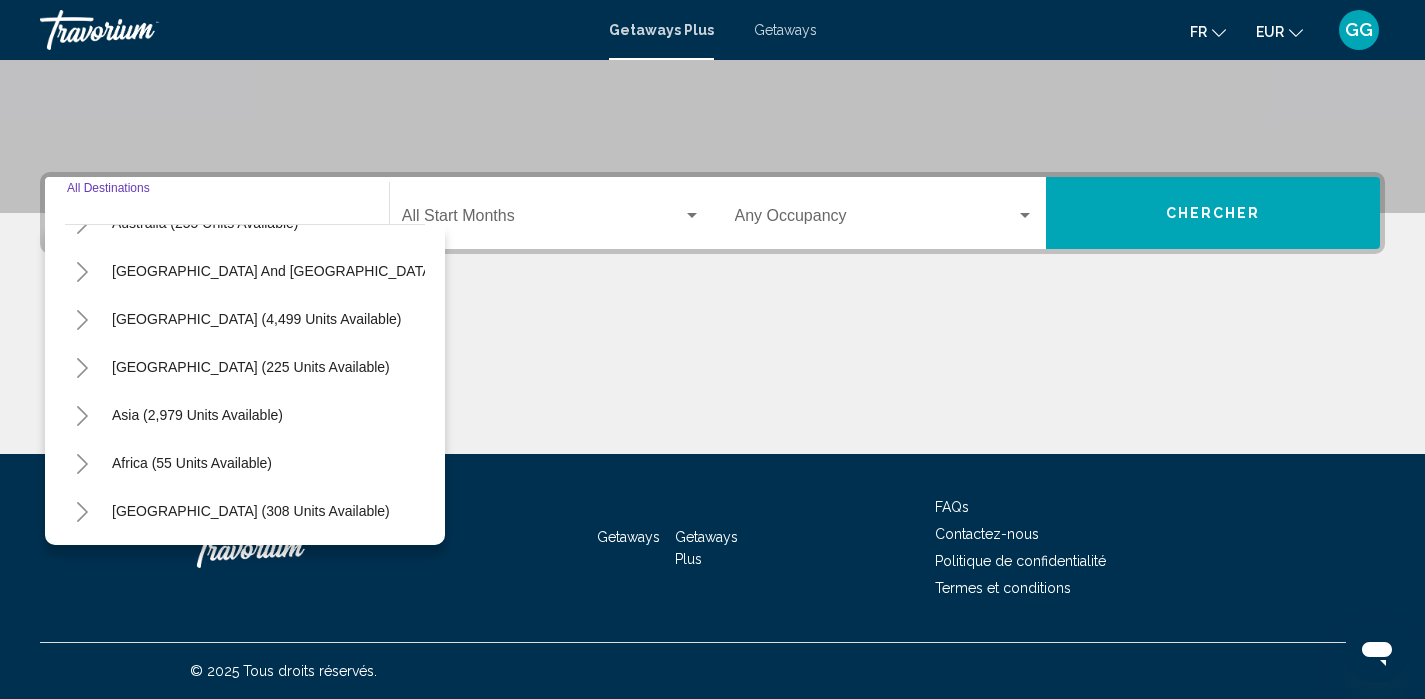 click on "Getaways Plus Getaways fr
English Español Français Italiano Português русский EUR
USD ($) MXN (Mex$) CAD (Can$) GBP (£) EUR (€) AUD (A$) NZD (NZ$) CNY (CN¥) GG Se connecter" at bounding box center [712, 30] 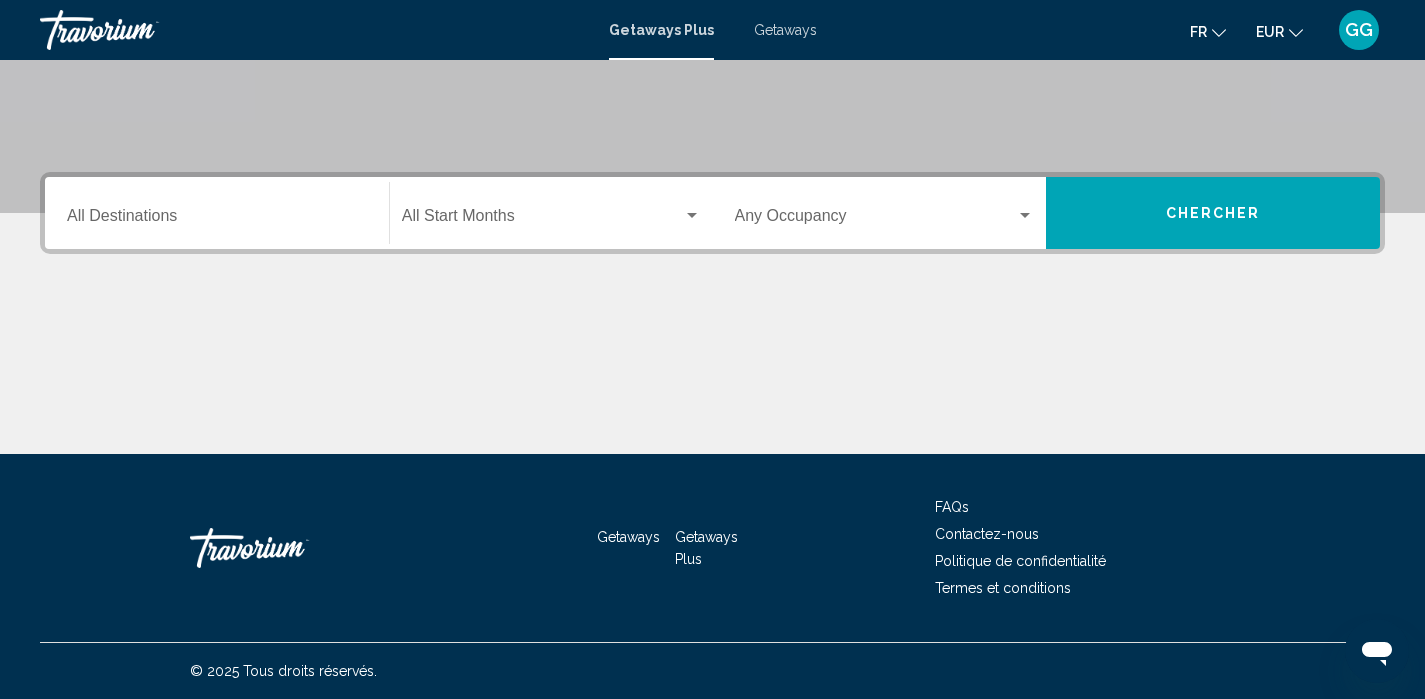 click on "Getaways" at bounding box center [785, 30] 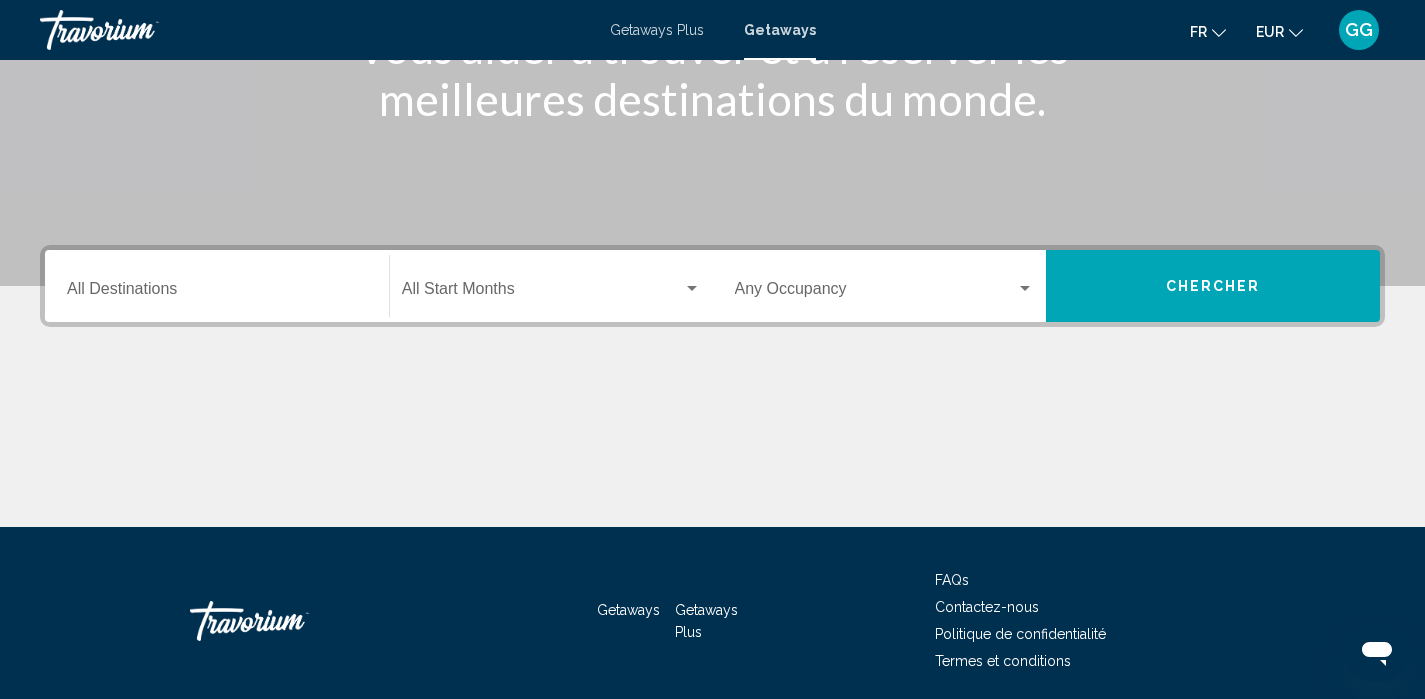 scroll, scrollTop: 387, scrollLeft: 0, axis: vertical 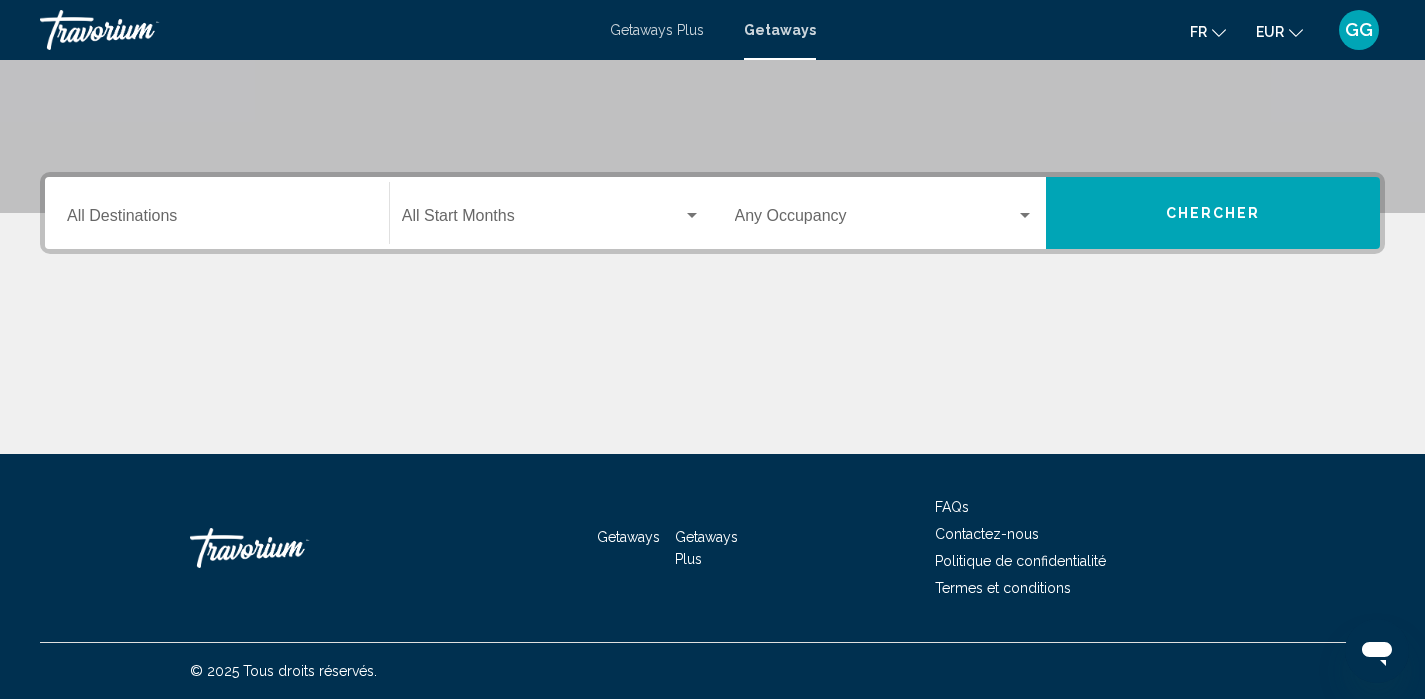 click on "Destination All Destinations" at bounding box center [217, 220] 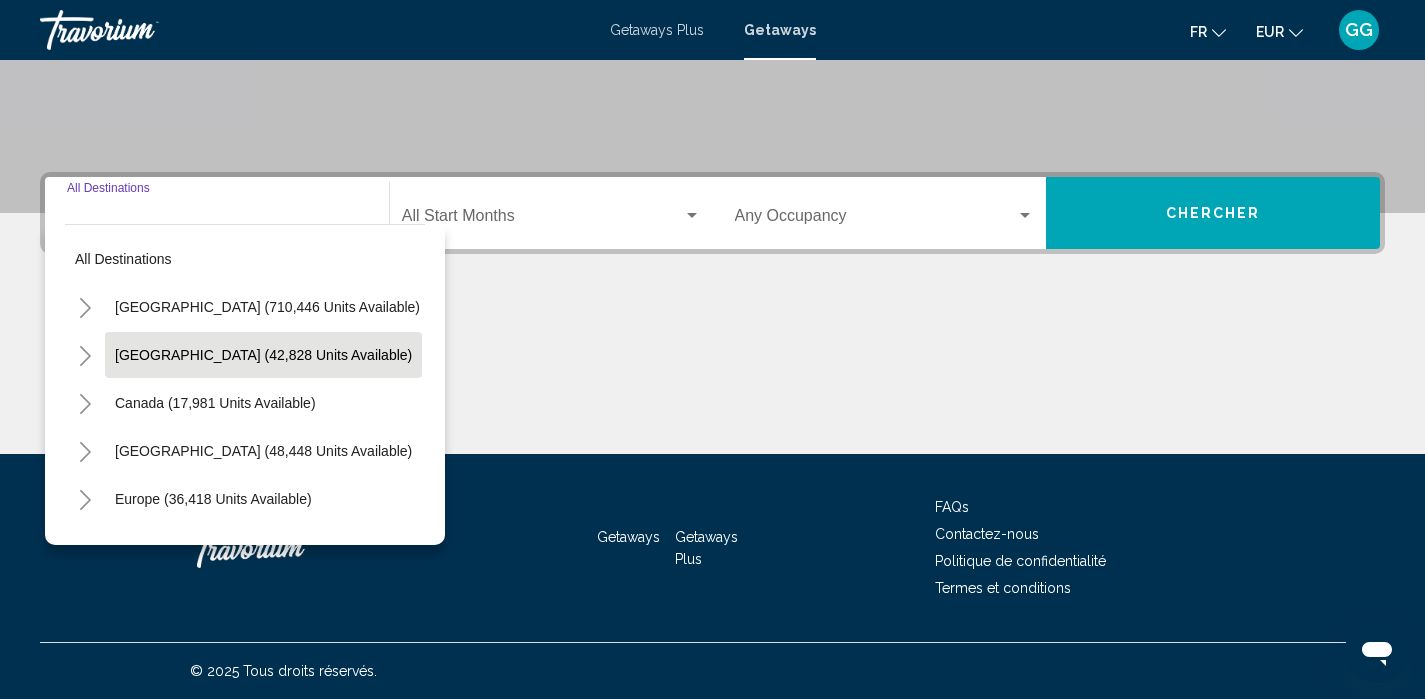 scroll, scrollTop: 84, scrollLeft: 0, axis: vertical 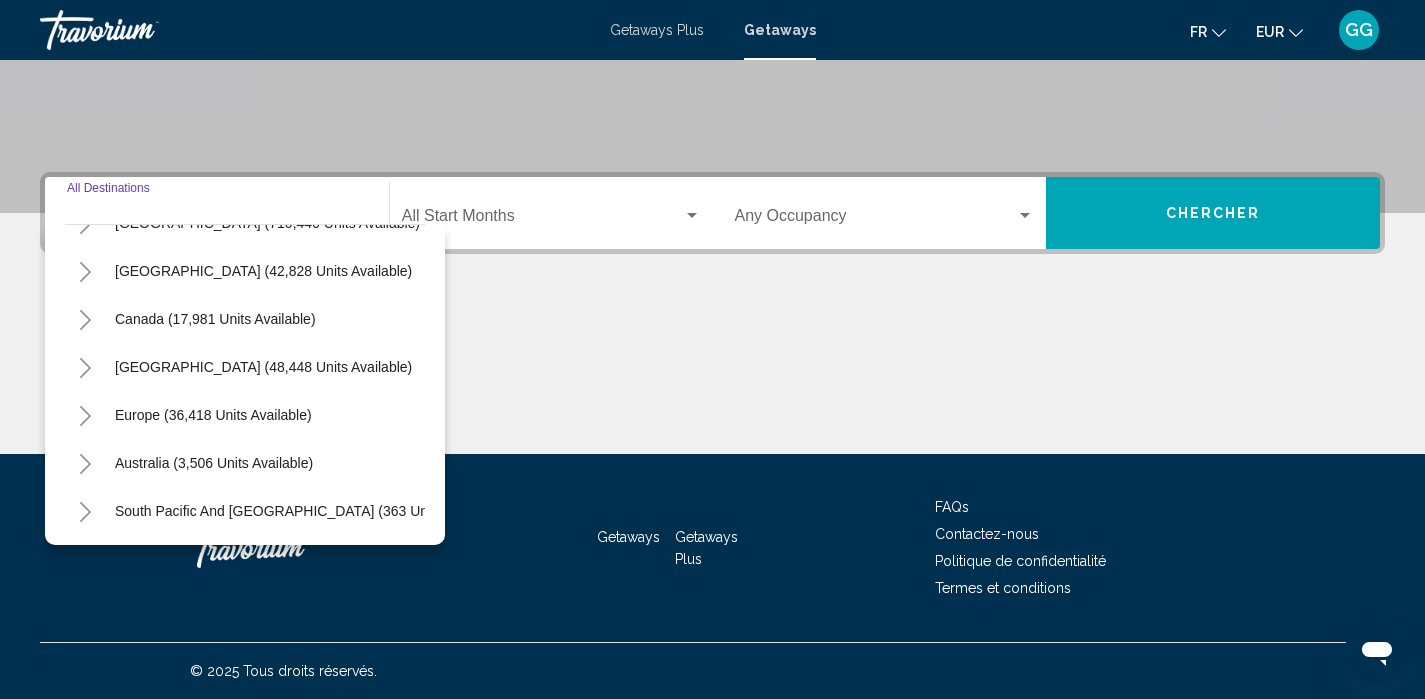 click 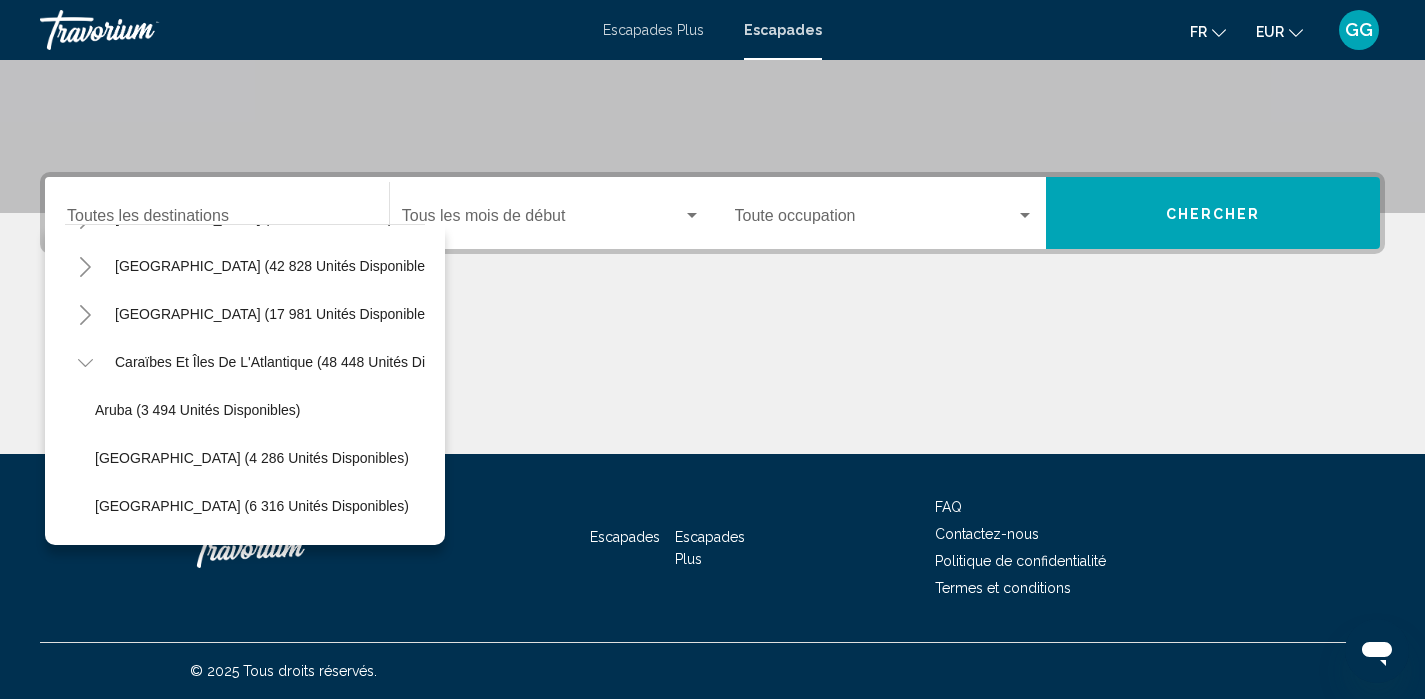 scroll, scrollTop: 70, scrollLeft: 0, axis: vertical 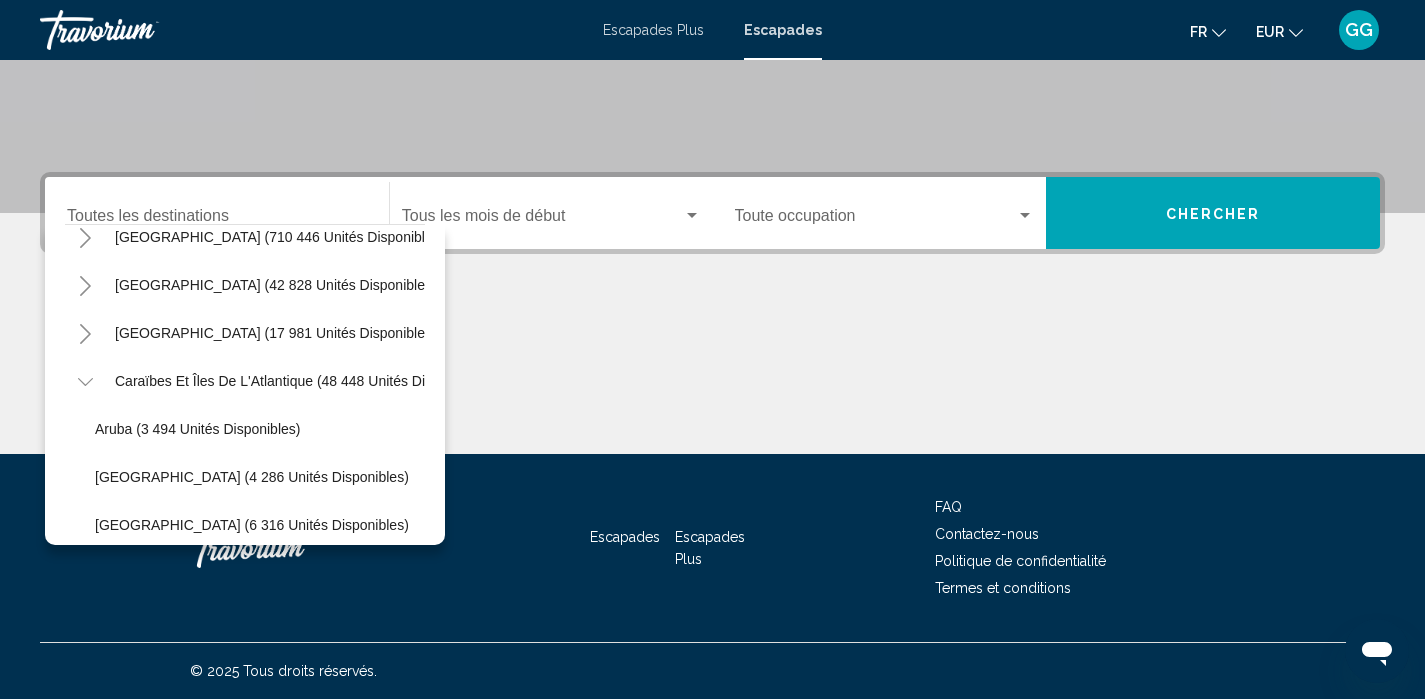 click 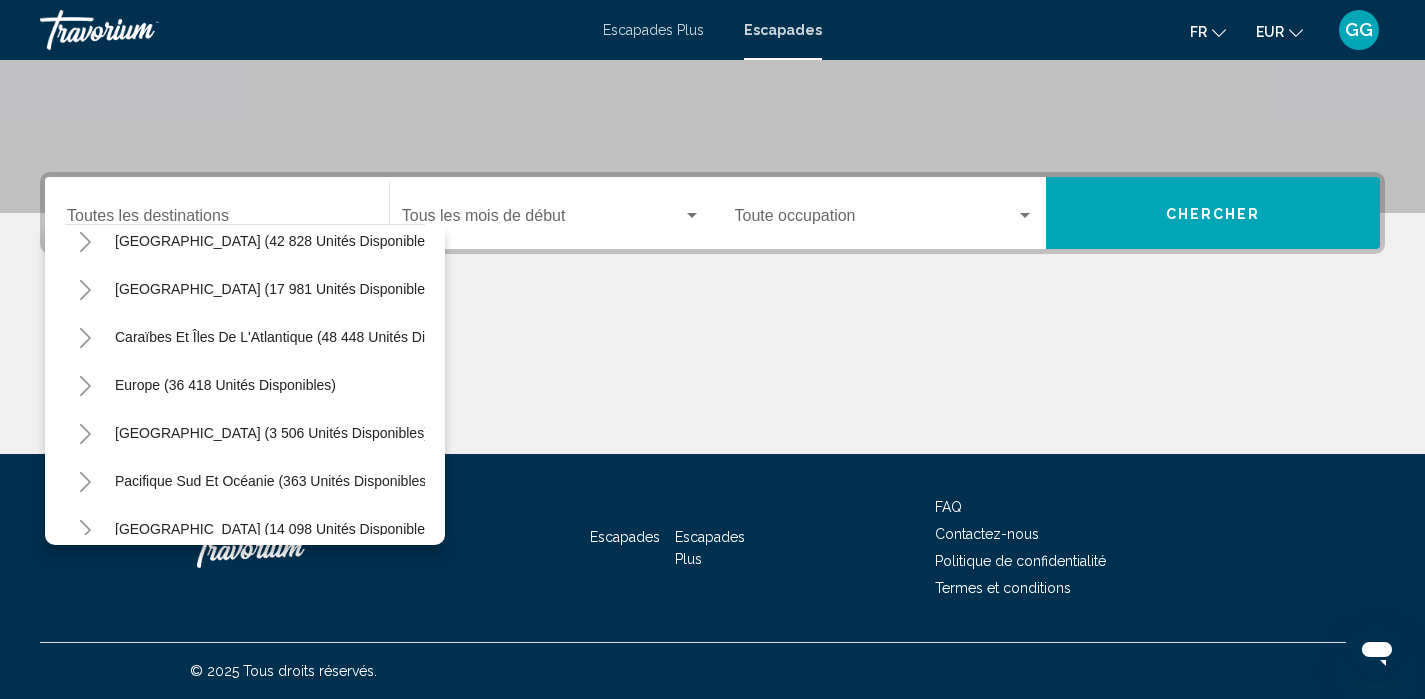 scroll, scrollTop: 122, scrollLeft: 0, axis: vertical 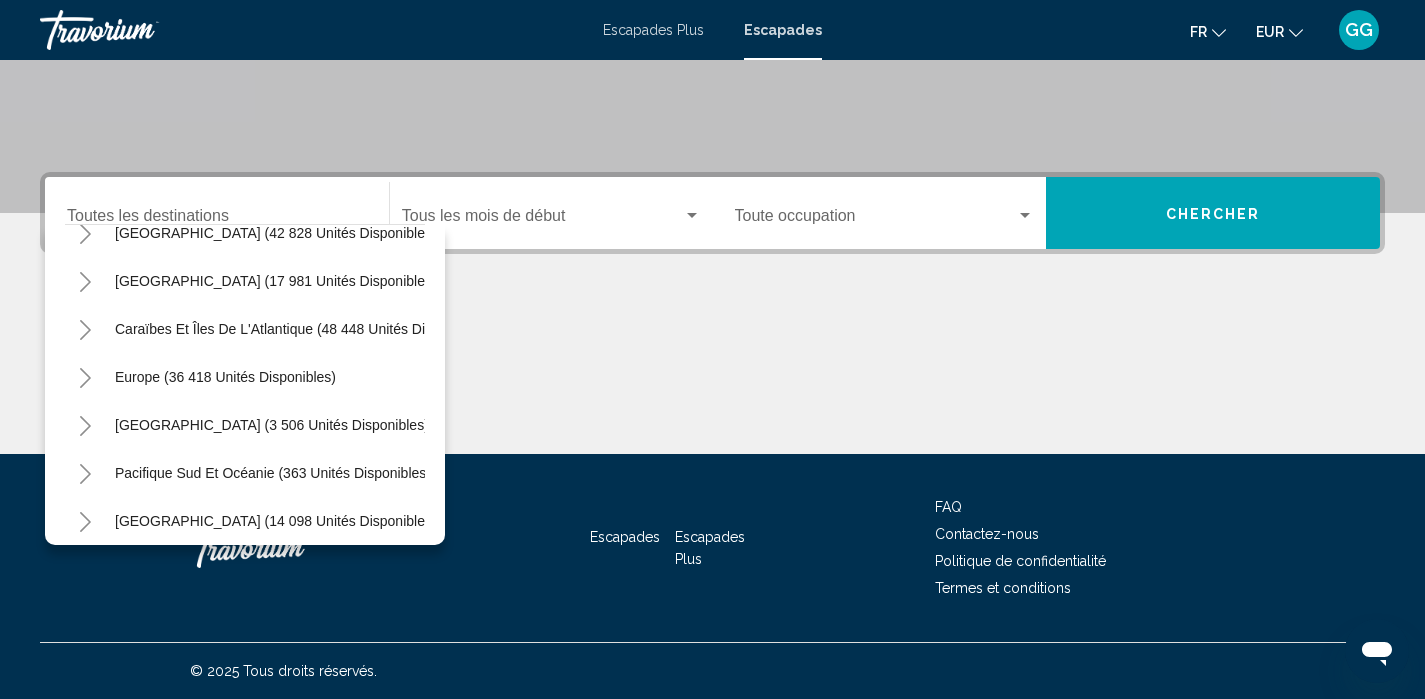 click 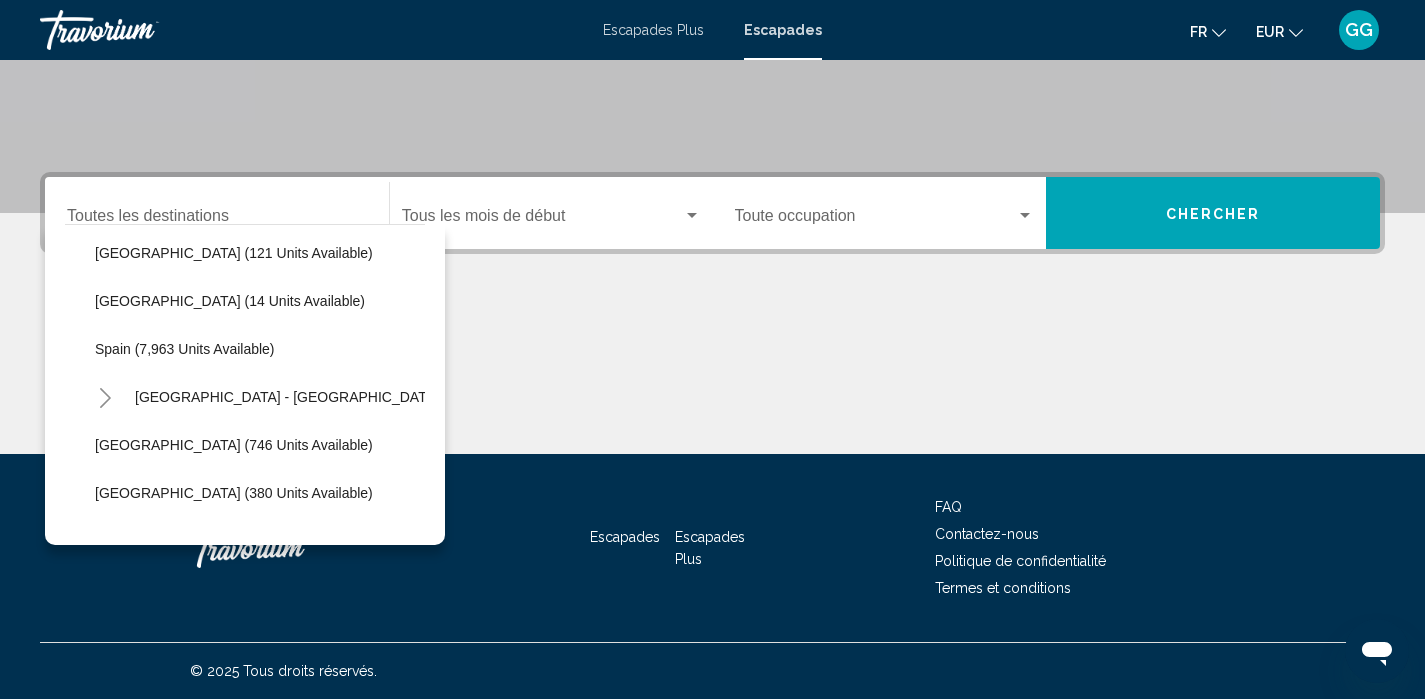 scroll, scrollTop: 871, scrollLeft: 0, axis: vertical 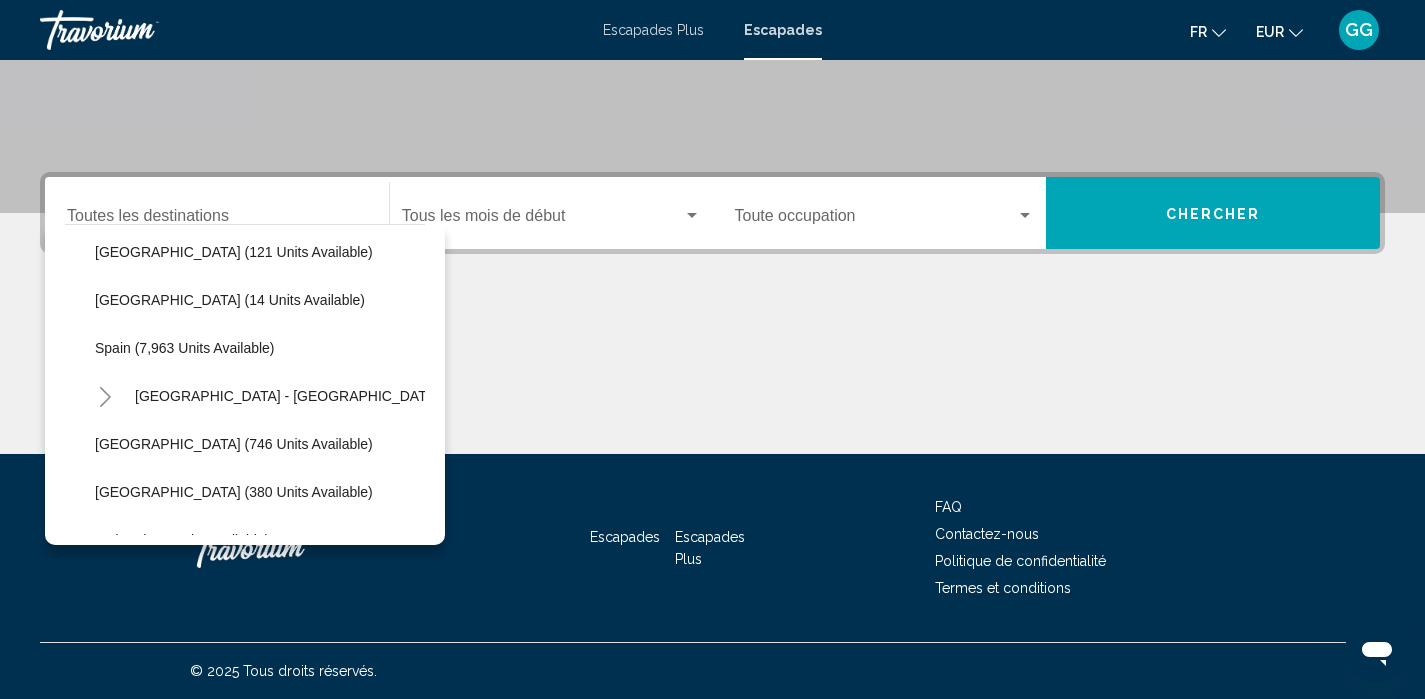 click 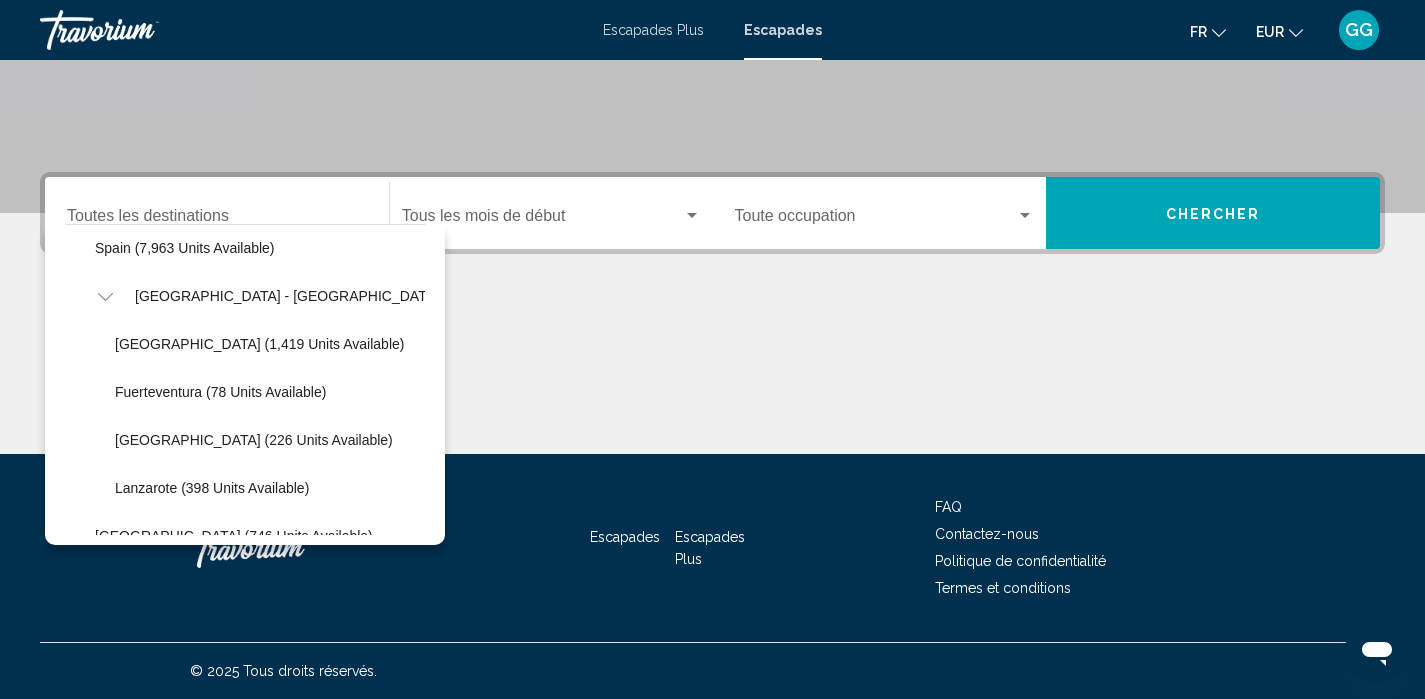 scroll, scrollTop: 980, scrollLeft: 0, axis: vertical 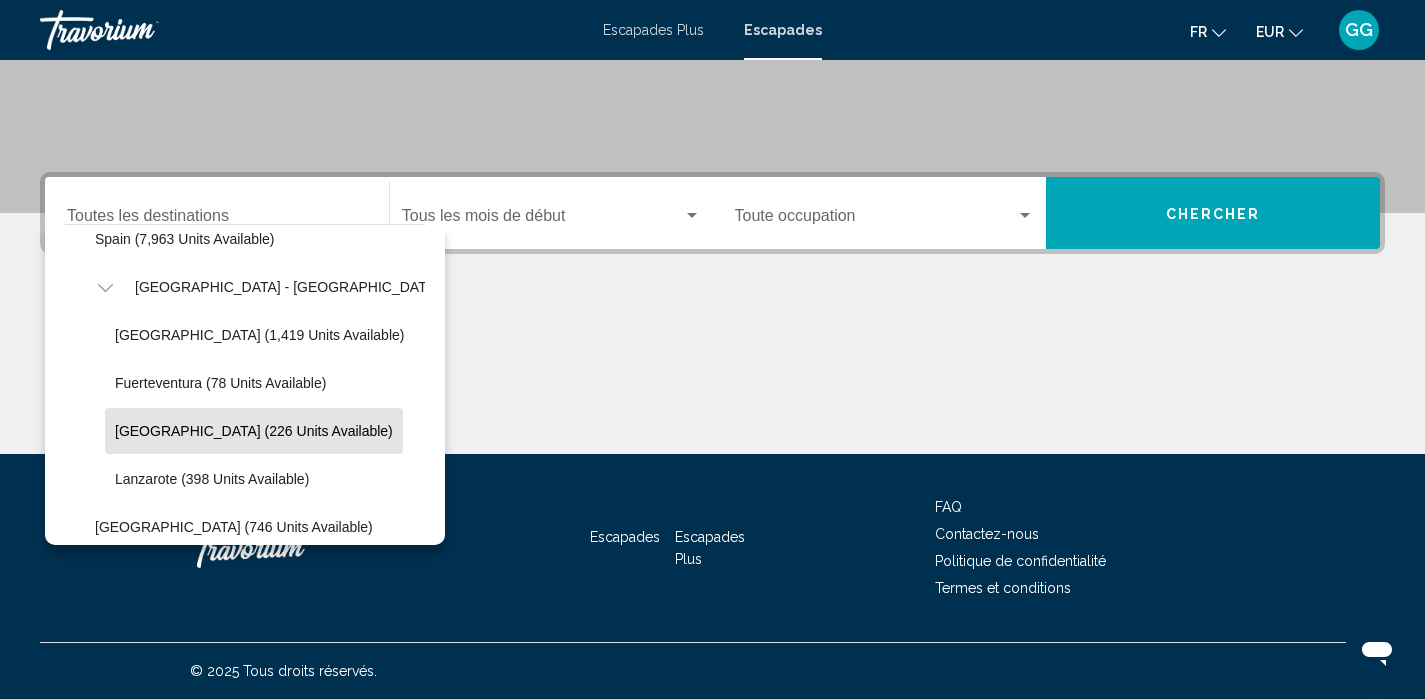 click on "Gran Canaria (226 units available)" 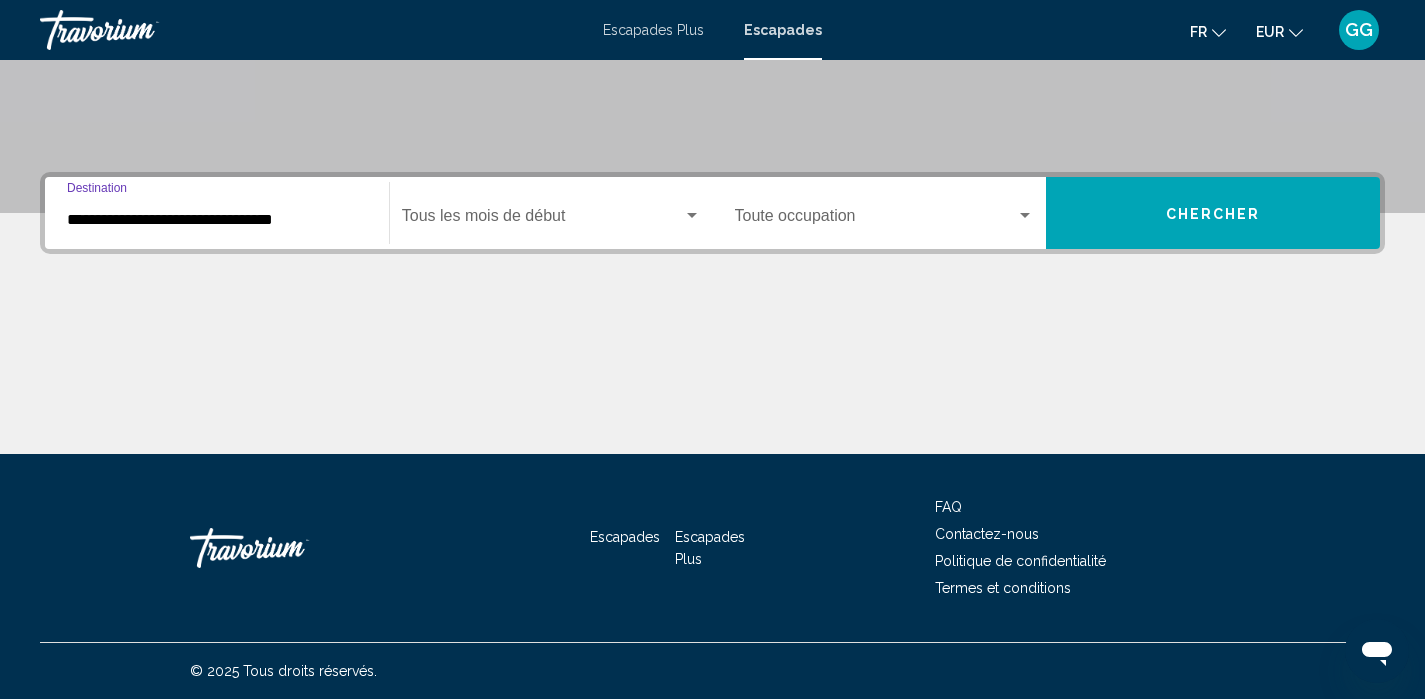 click at bounding box center (542, 220) 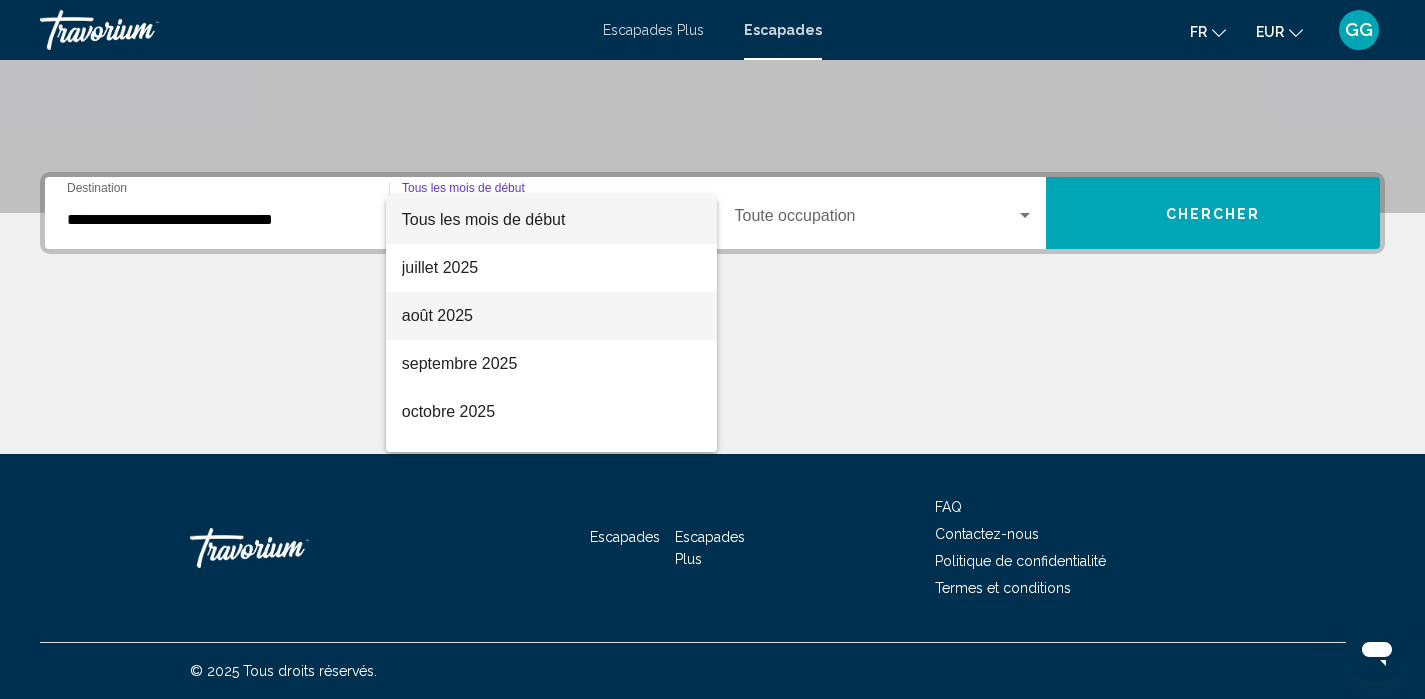 click on "août 2025" at bounding box center (551, 316) 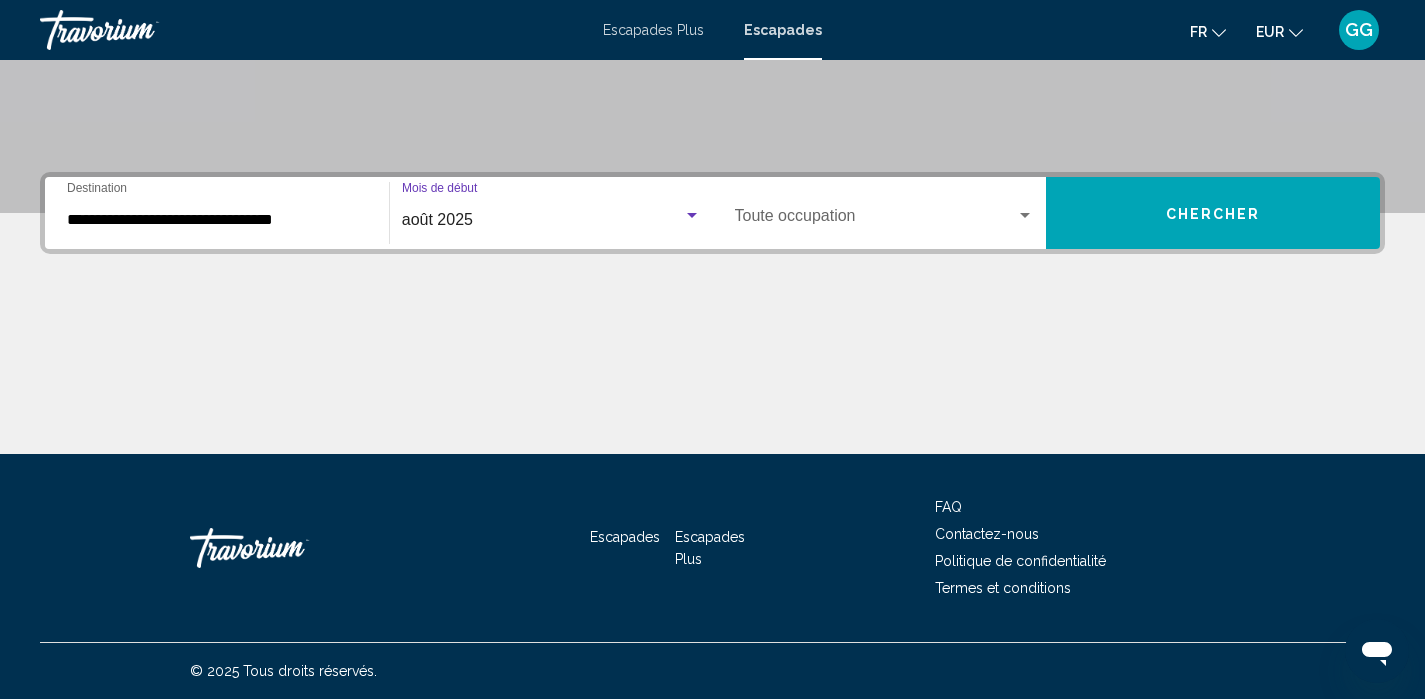 click at bounding box center [876, 220] 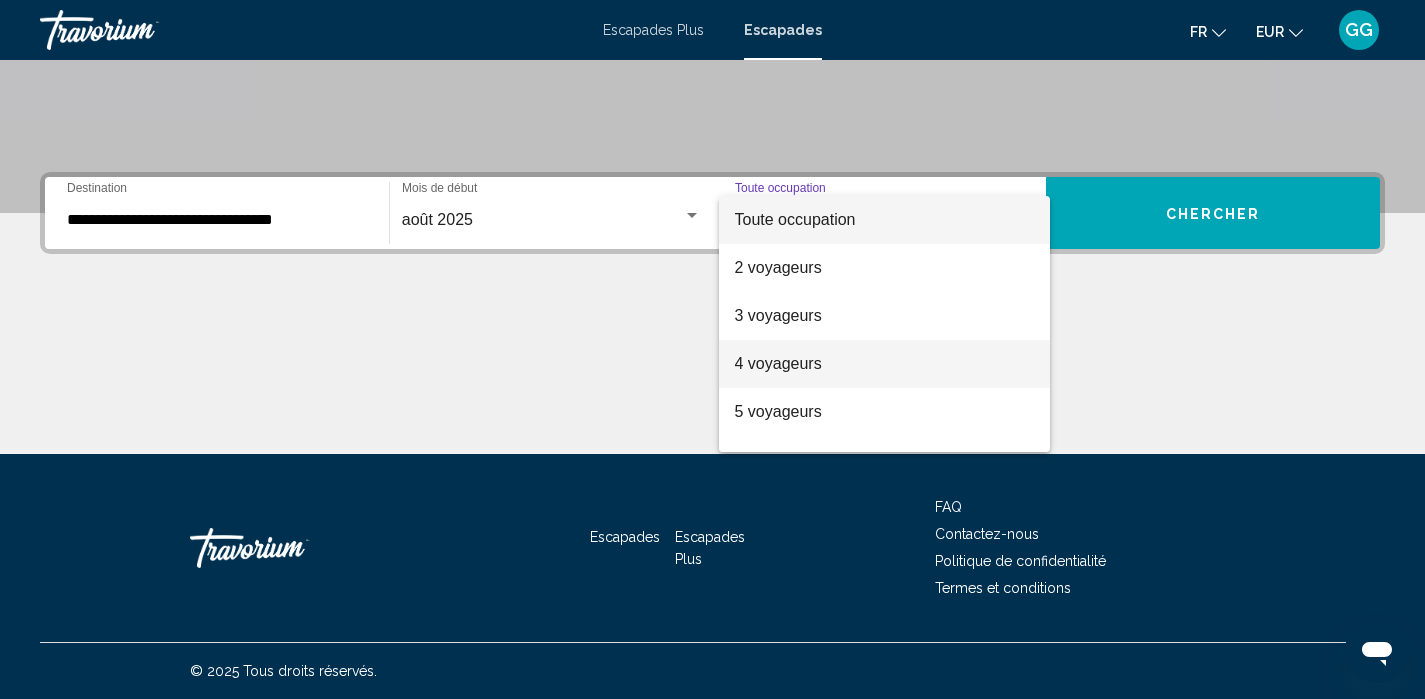 click on "4 voyageurs" at bounding box center (885, 364) 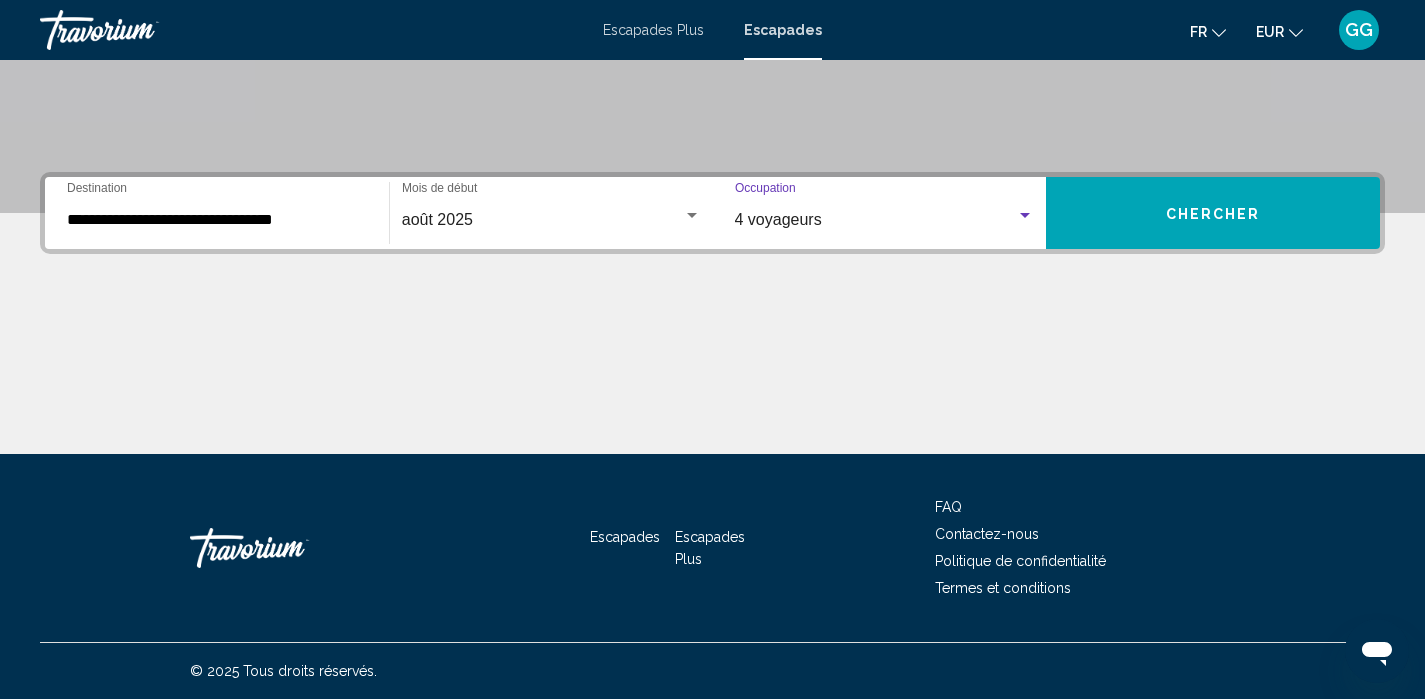 click on "Chercher" at bounding box center (1213, 213) 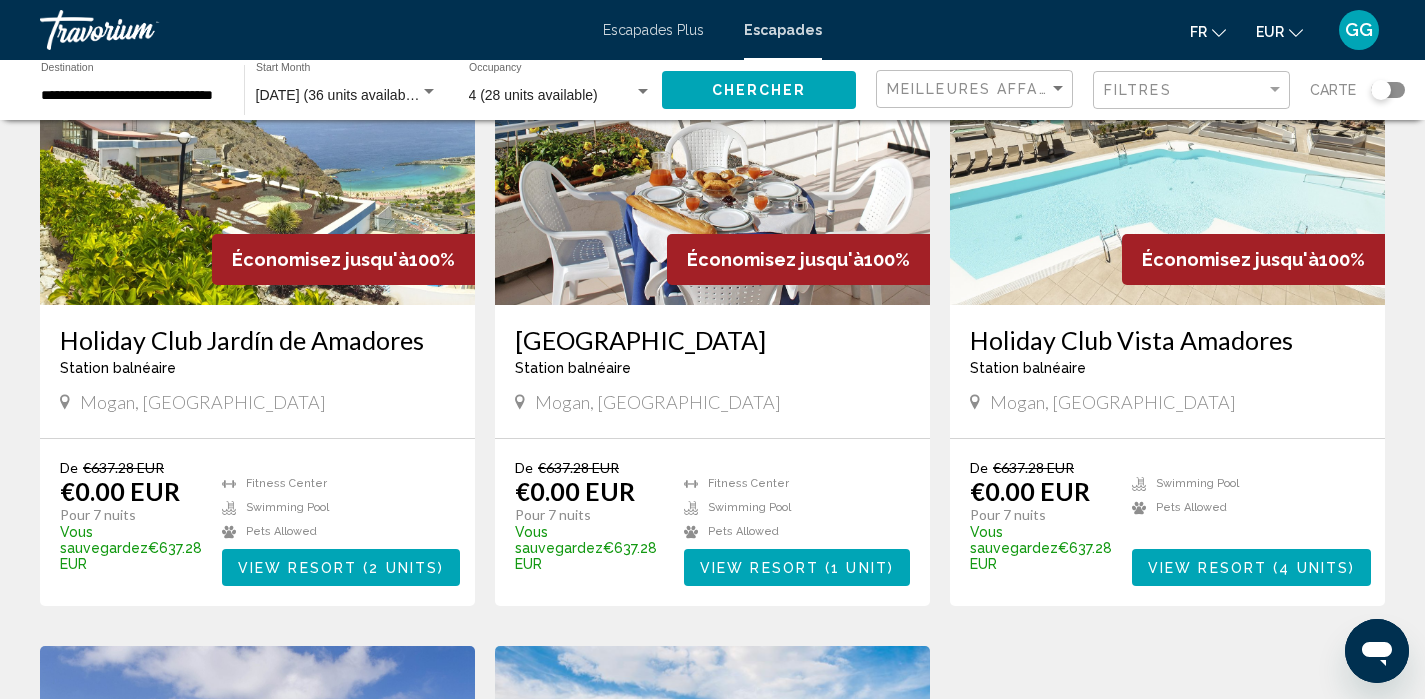scroll, scrollTop: 919, scrollLeft: 0, axis: vertical 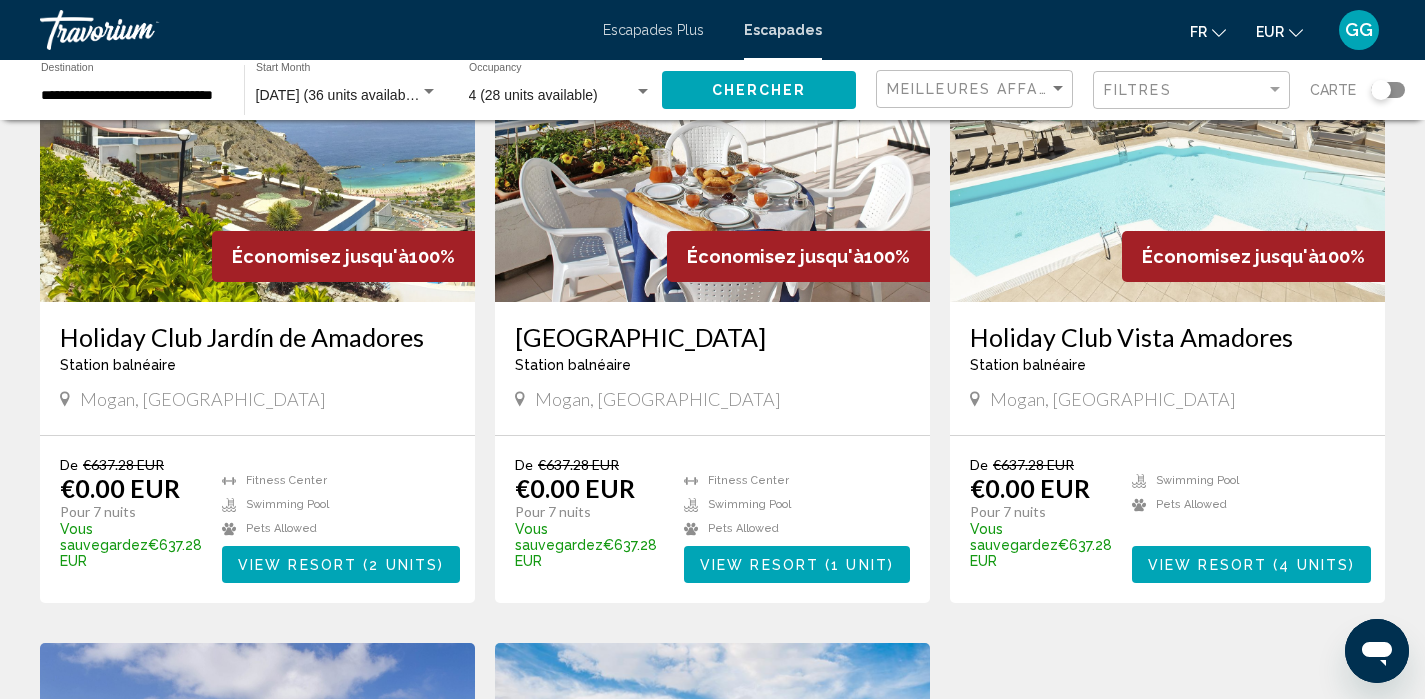 click on "GG" at bounding box center (1359, 30) 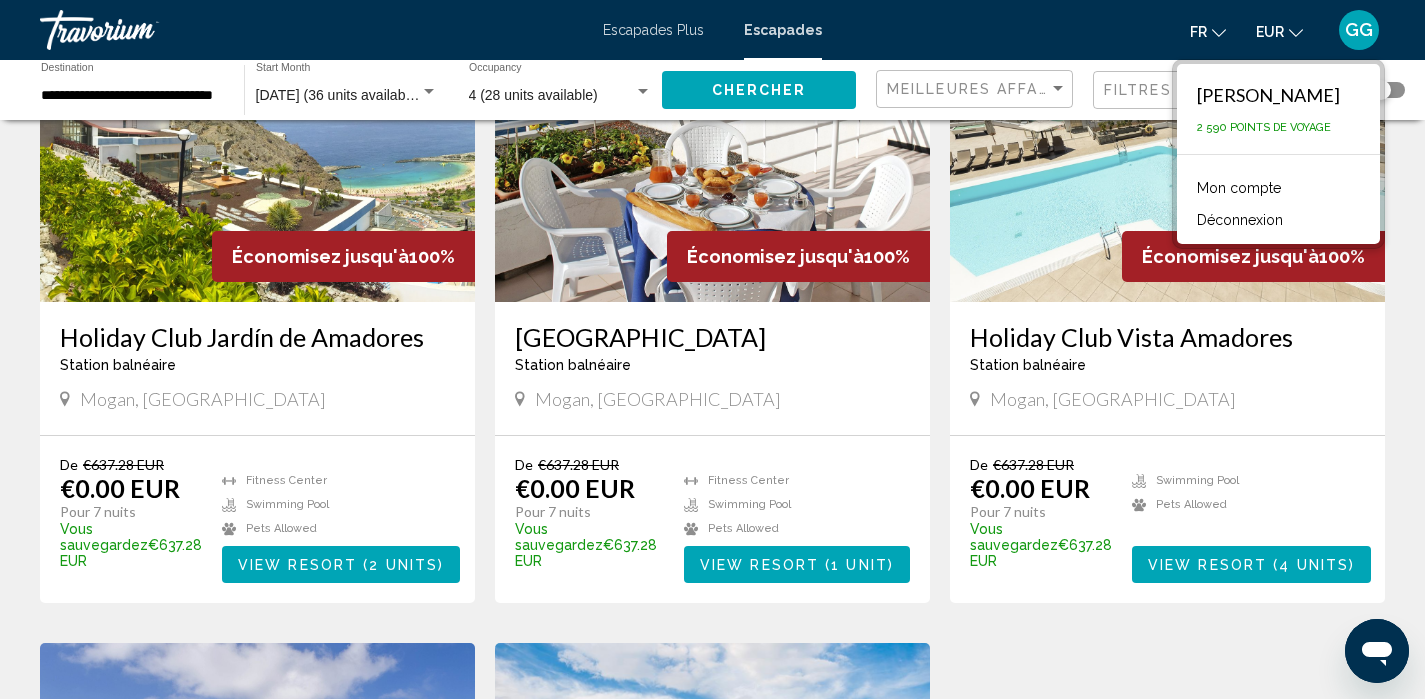 click on "GG" at bounding box center (1359, 30) 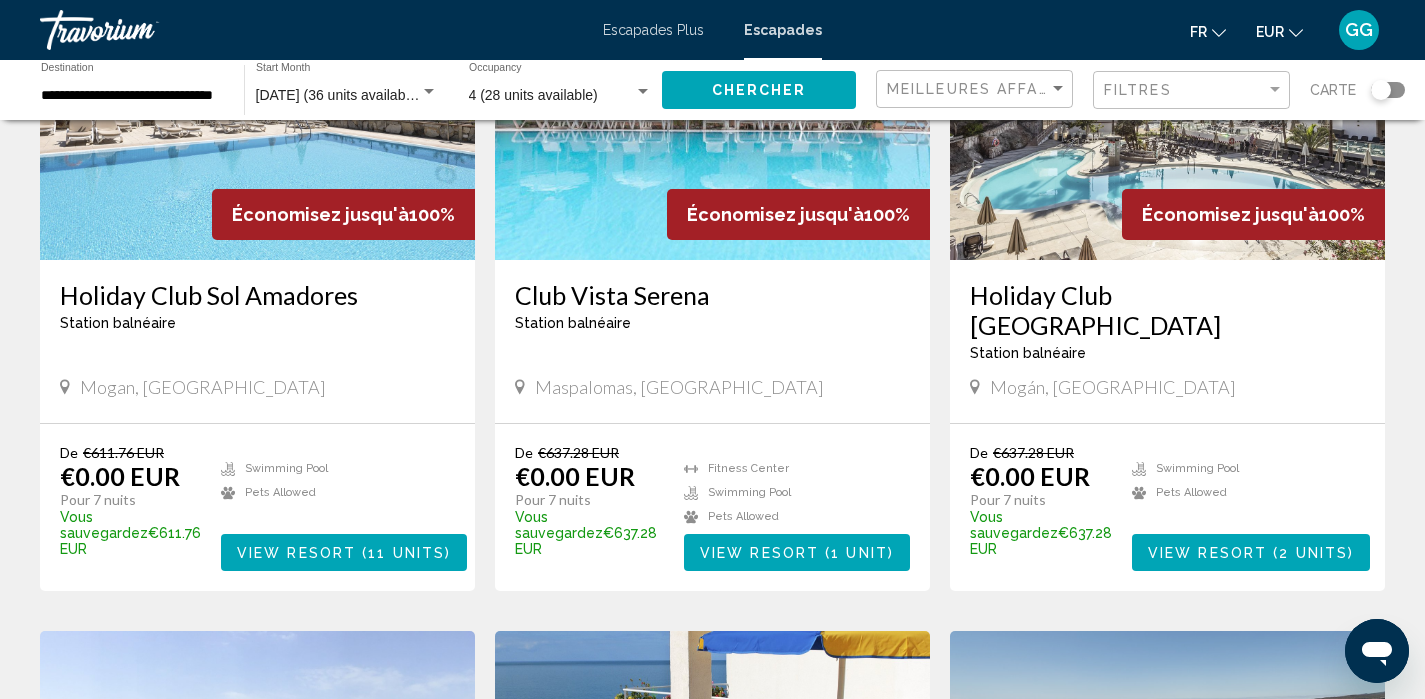 scroll, scrollTop: 264, scrollLeft: 0, axis: vertical 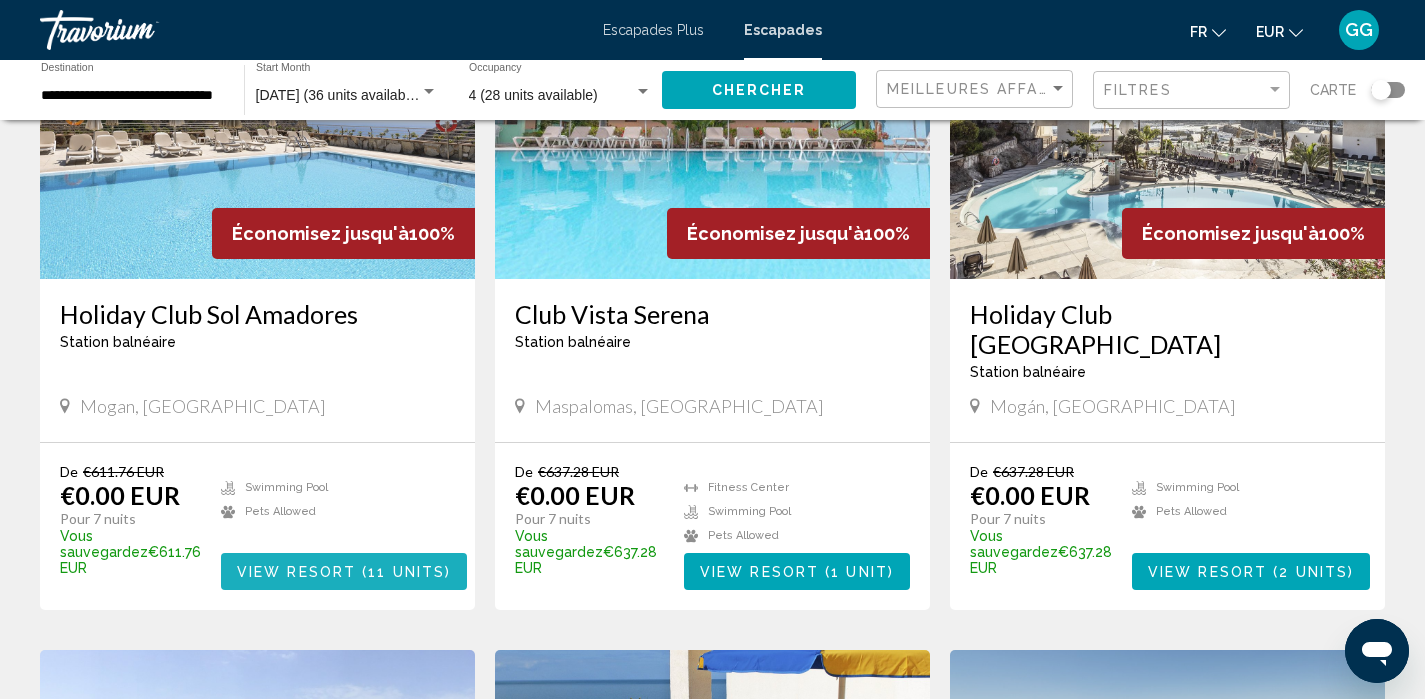 click on "View Resort    ( 11 units )" at bounding box center (344, 571) 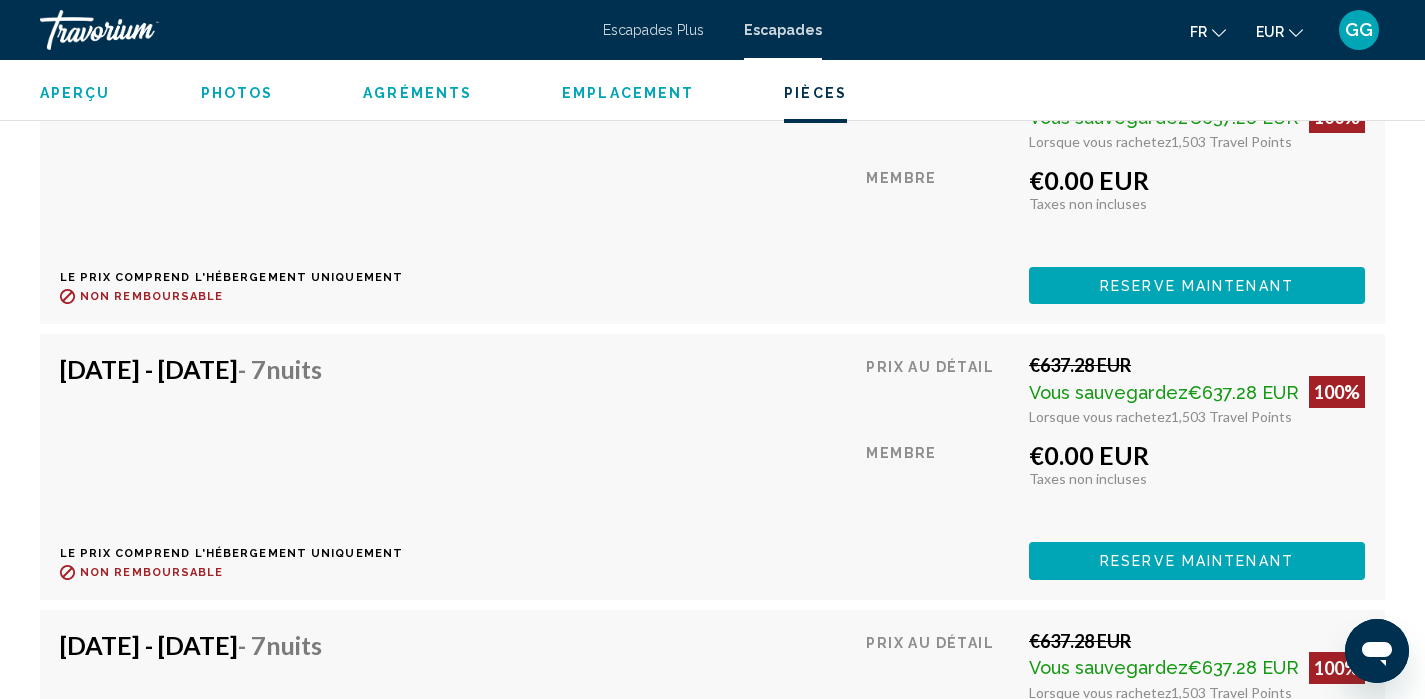 scroll, scrollTop: 4298, scrollLeft: 0, axis: vertical 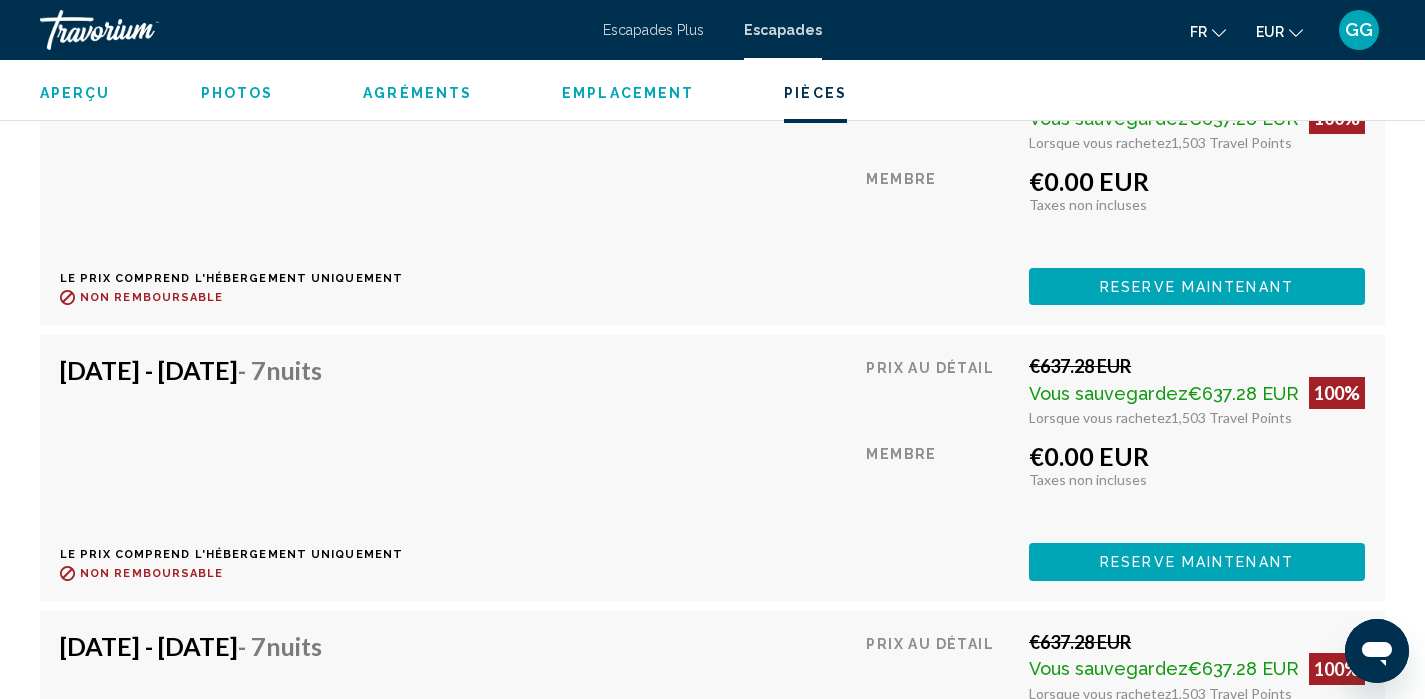 click on "Reserve maintenant" at bounding box center (1199, -263) 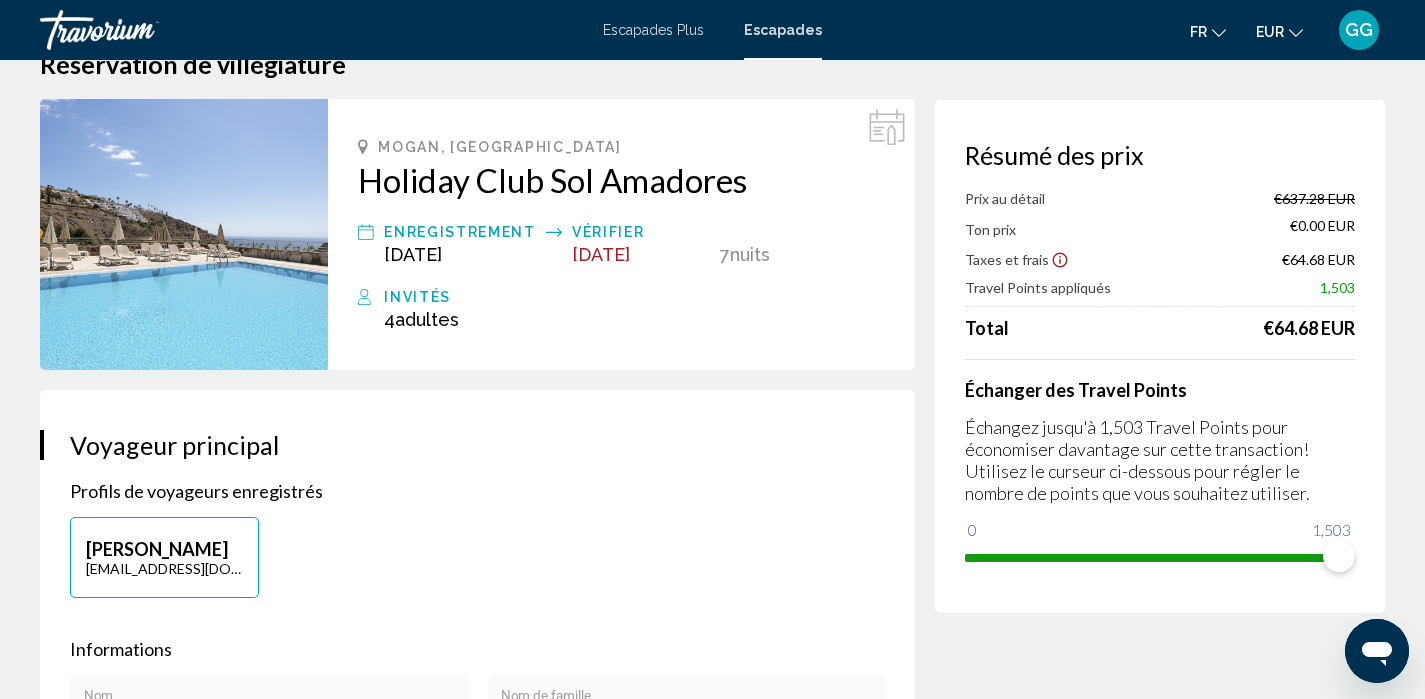 scroll, scrollTop: 32, scrollLeft: 0, axis: vertical 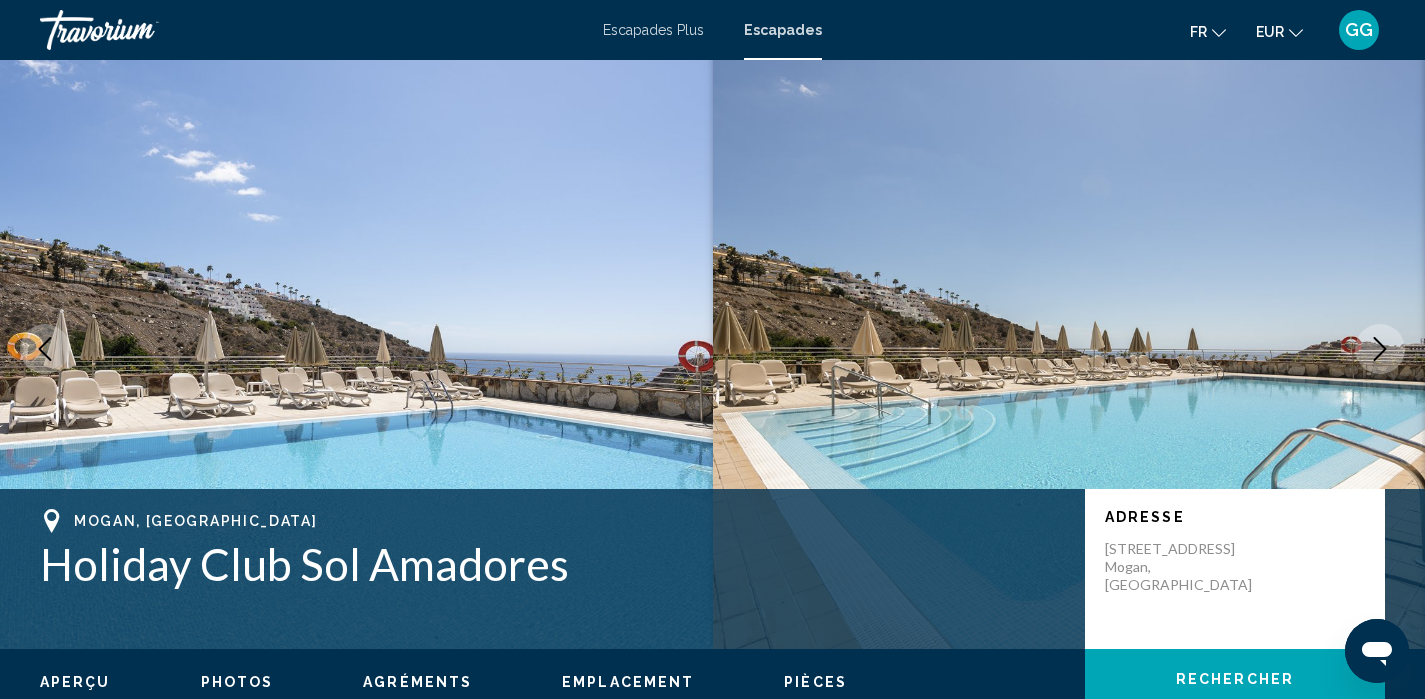 click at bounding box center [356, 349] 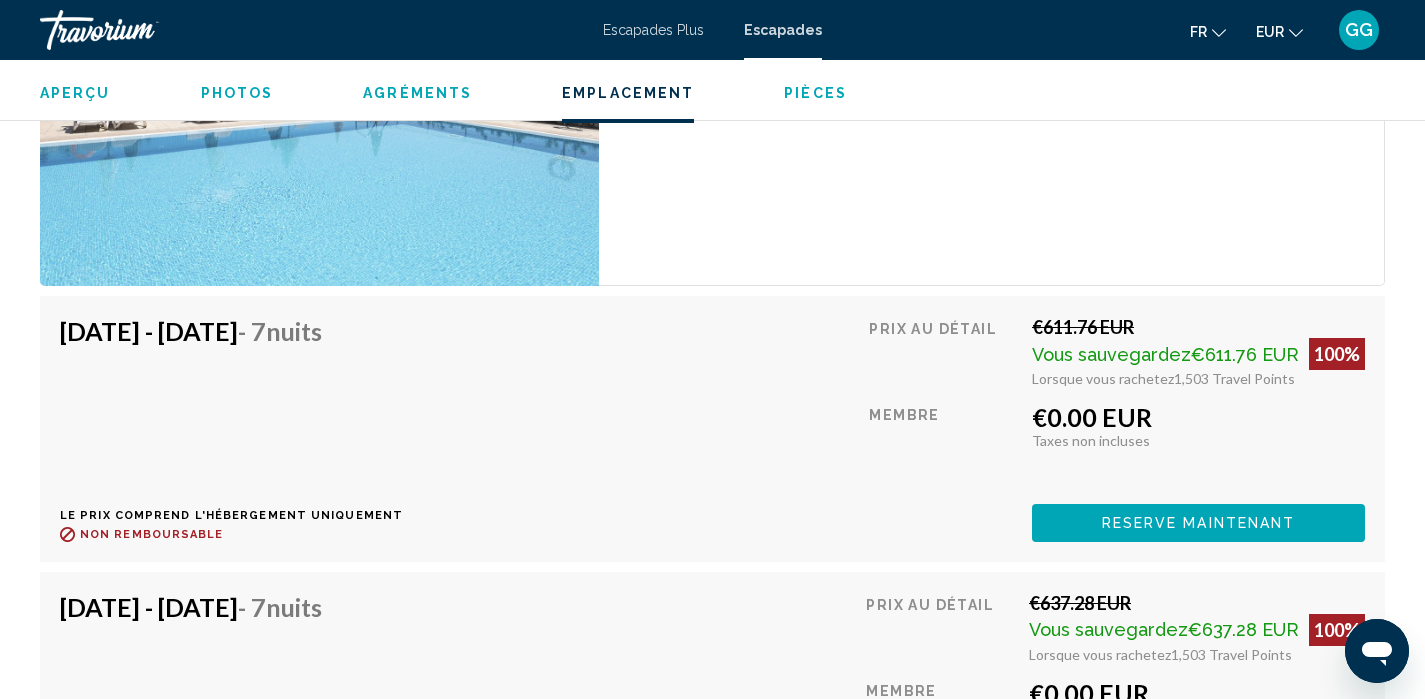 scroll, scrollTop: 3514, scrollLeft: 0, axis: vertical 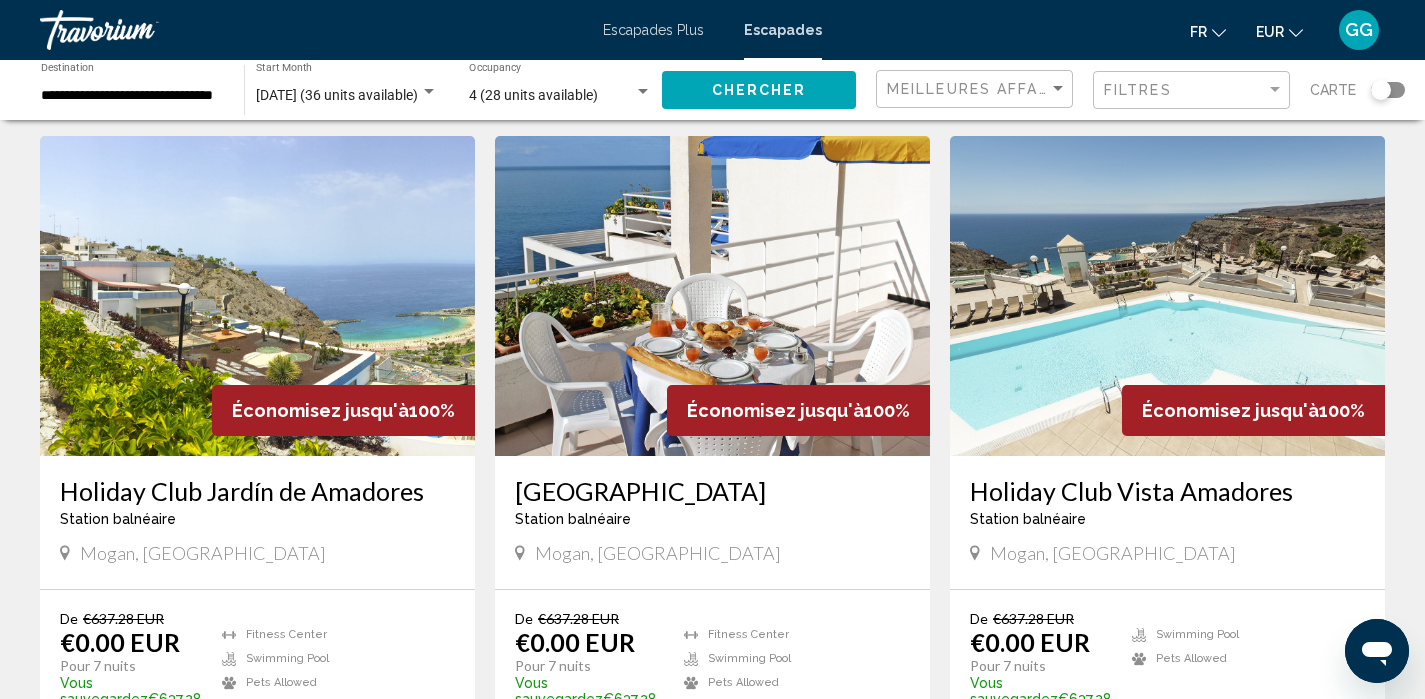 click at bounding box center [712, 296] 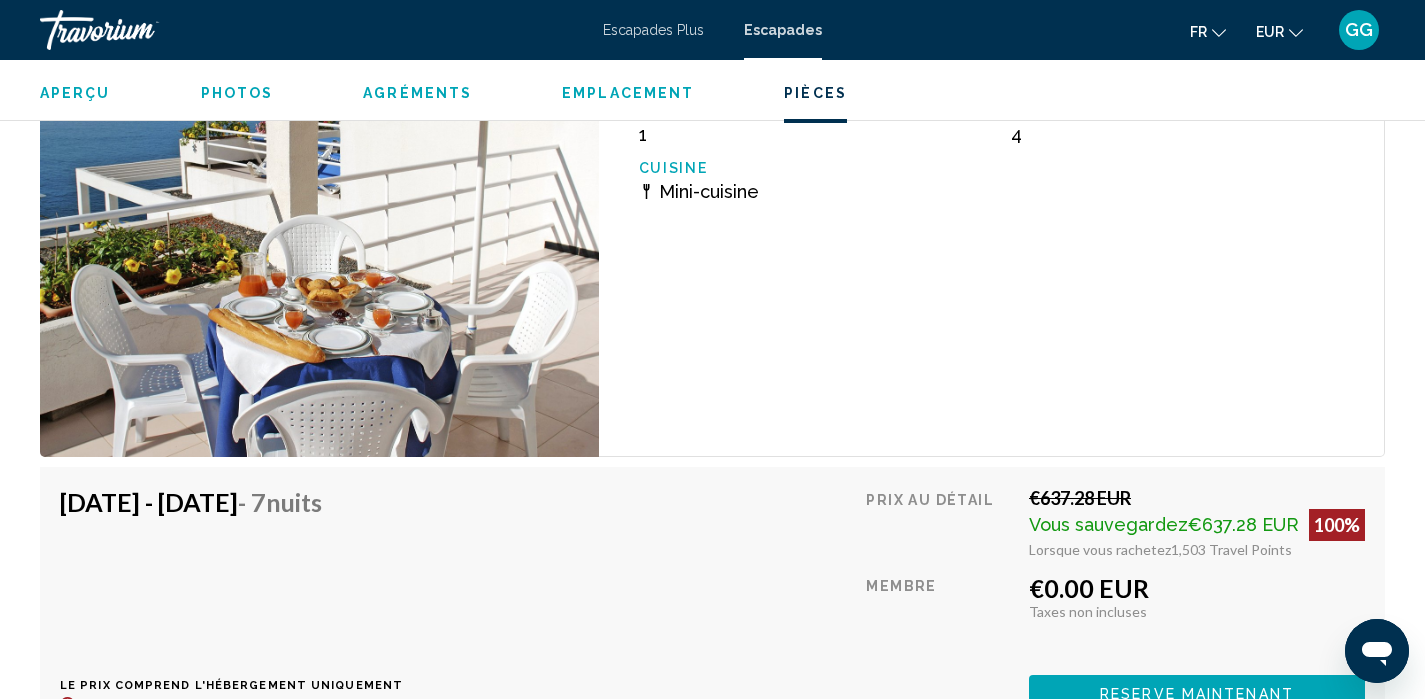 scroll, scrollTop: 3389, scrollLeft: 0, axis: vertical 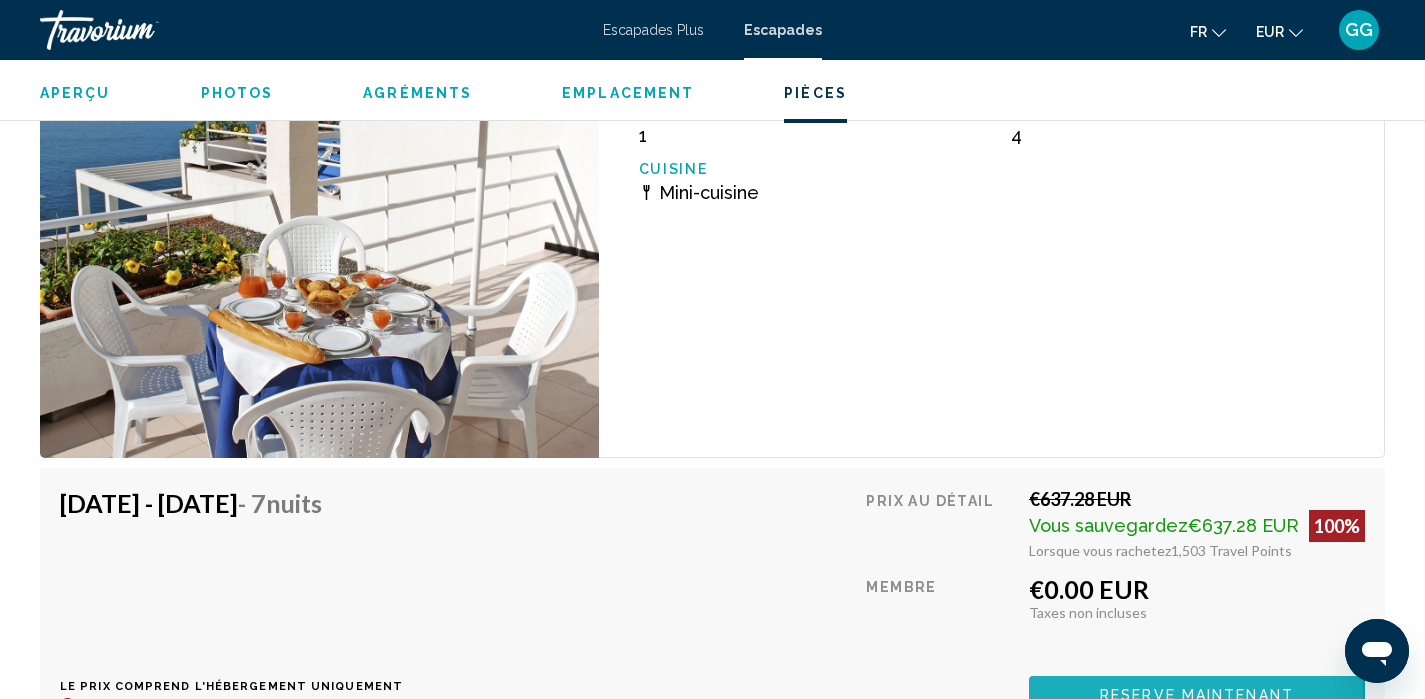 click on "Reserve maintenant" at bounding box center (1197, 695) 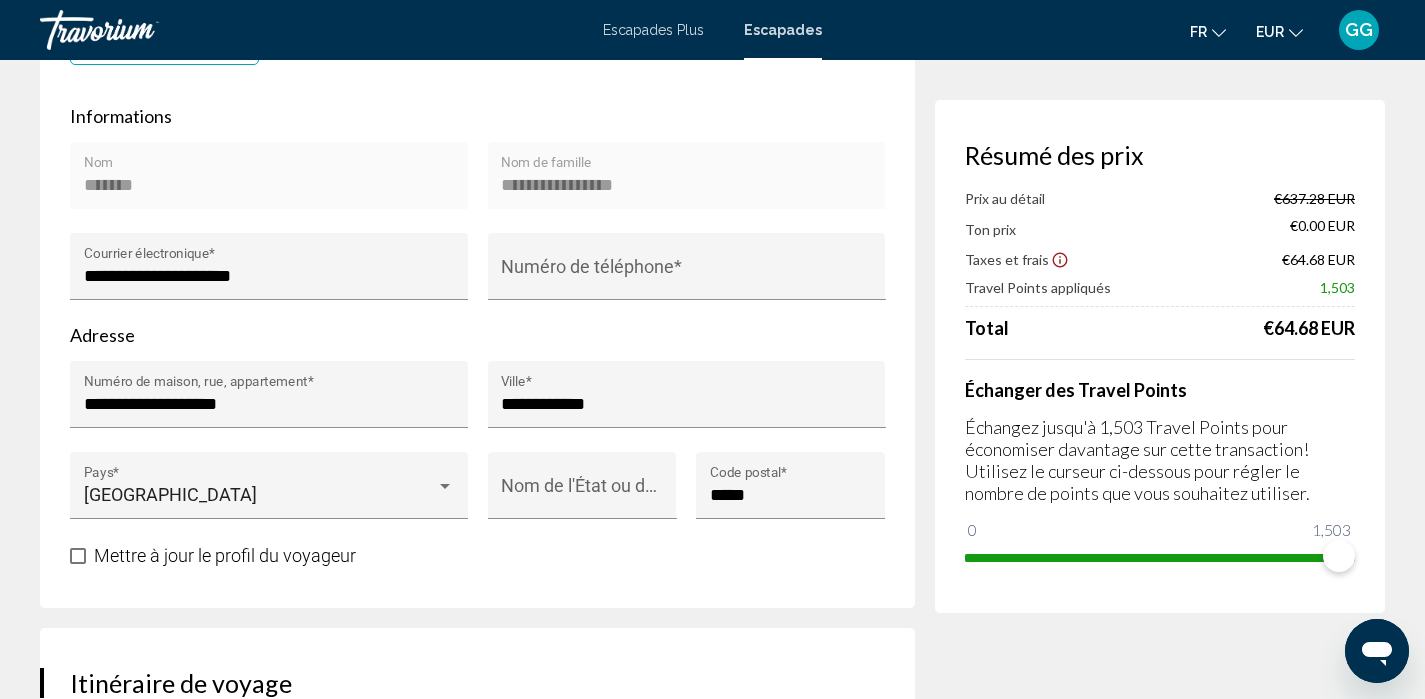 scroll, scrollTop: 0, scrollLeft: 0, axis: both 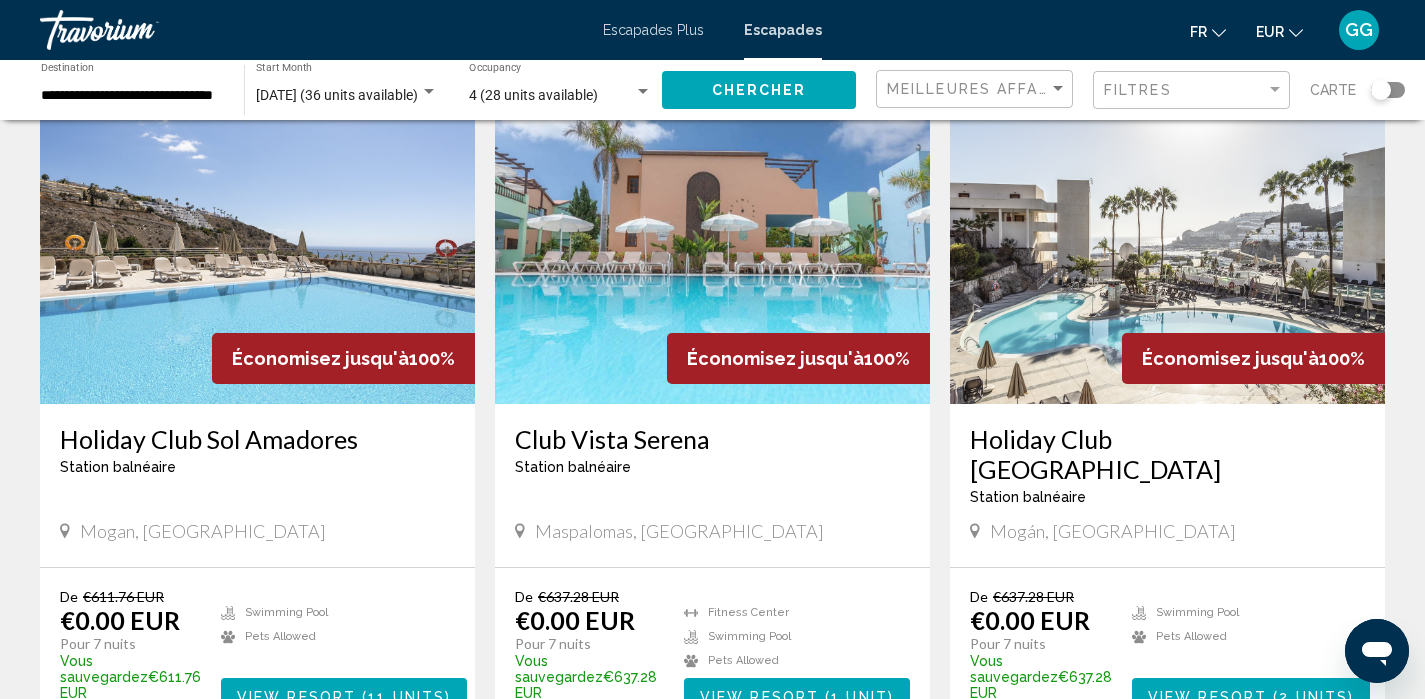 click on "View Resort    ( 1 unit )" at bounding box center (797, 696) 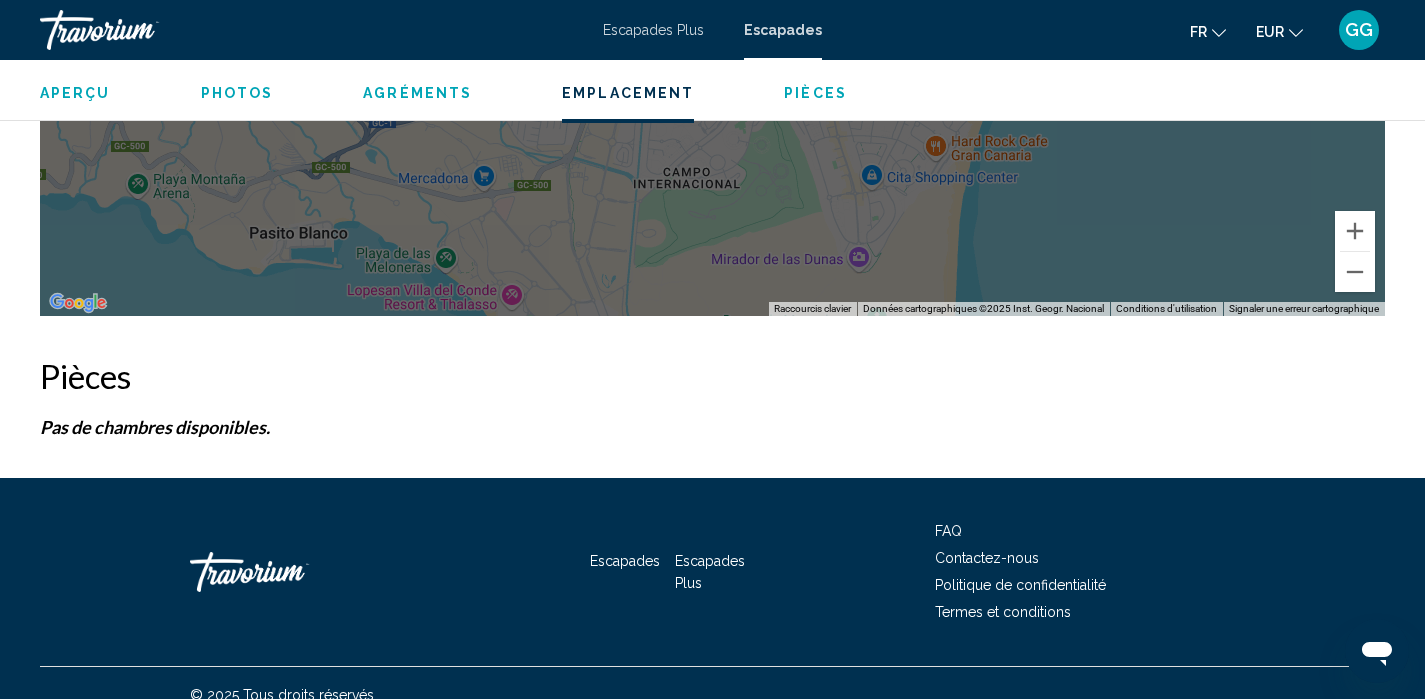 scroll, scrollTop: 2985, scrollLeft: 0, axis: vertical 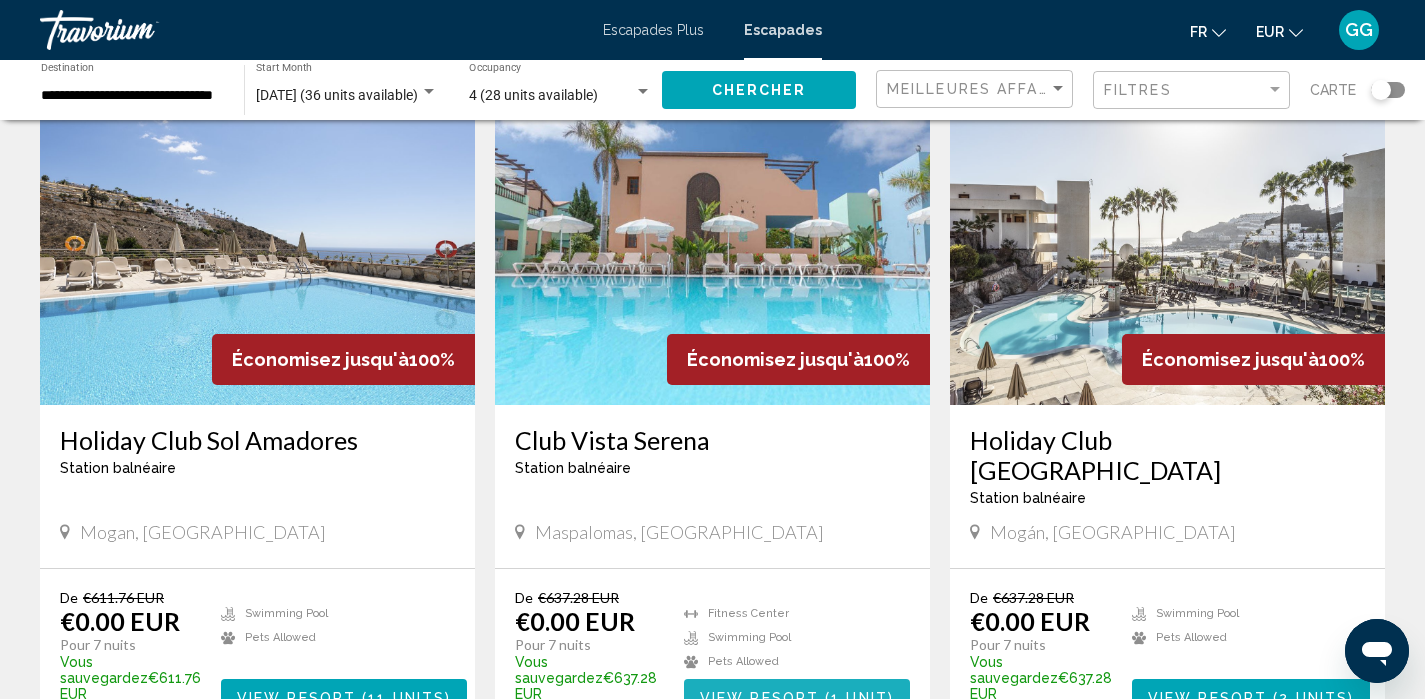click on "1 unit" at bounding box center (859, 698) 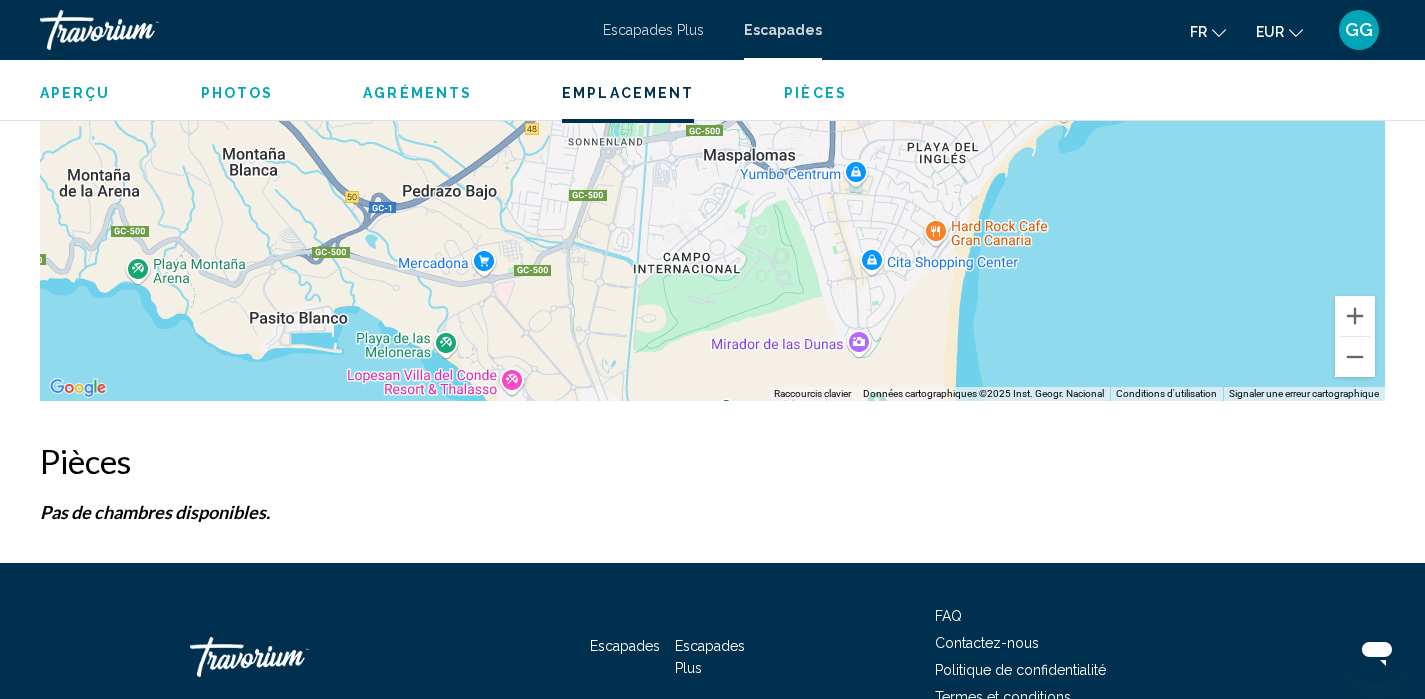 scroll, scrollTop: 2985, scrollLeft: 0, axis: vertical 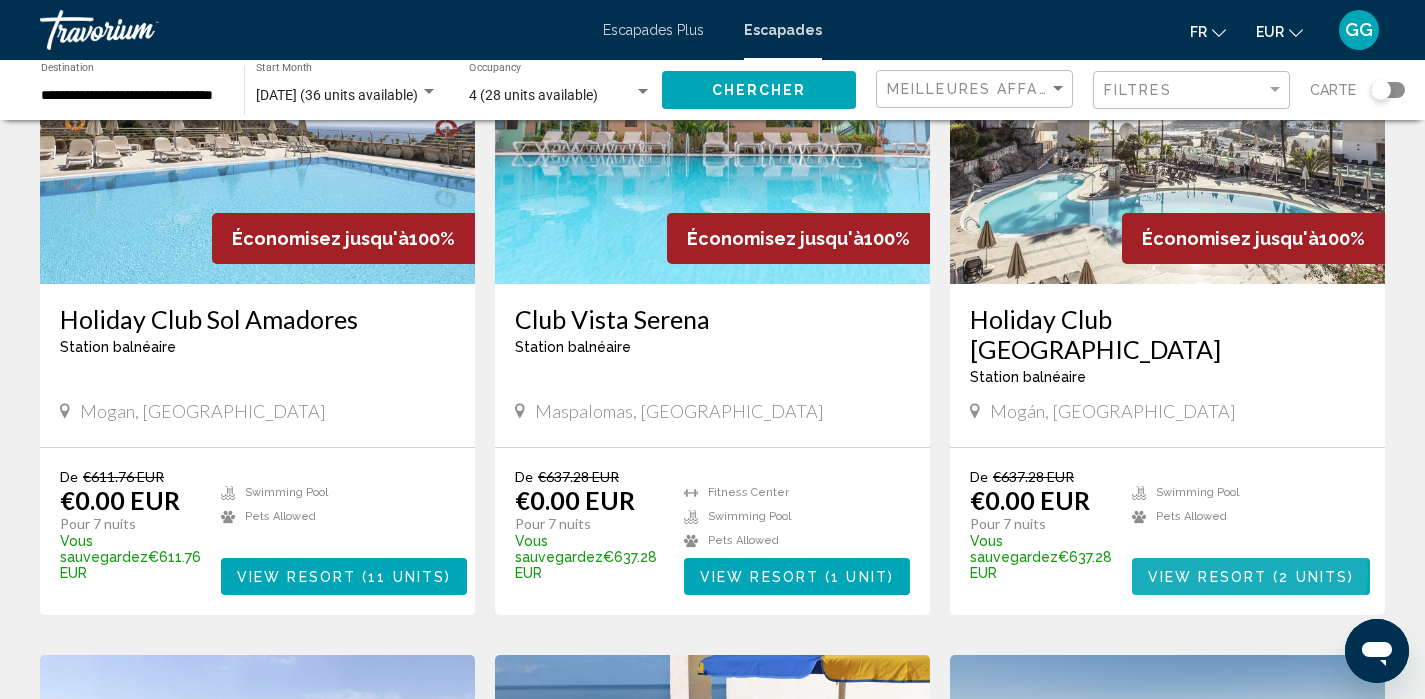 click on "View Resort" at bounding box center [1207, 577] 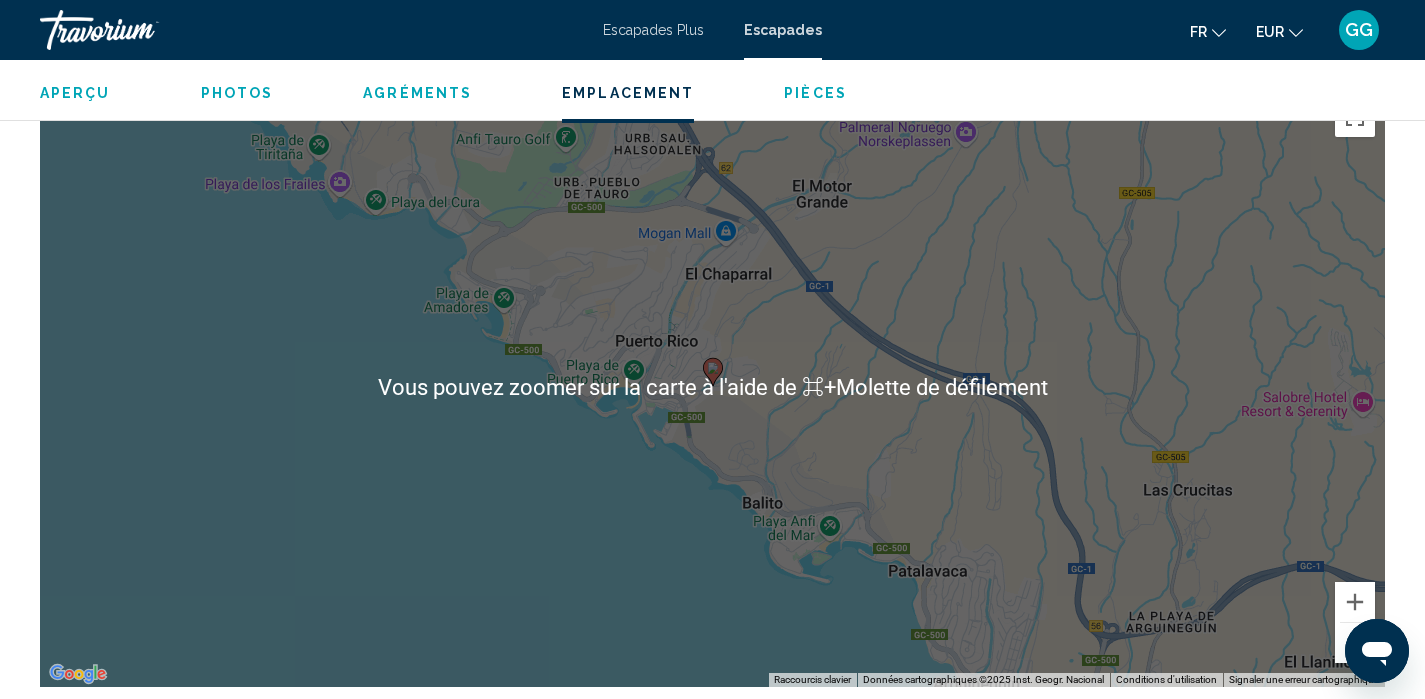 scroll, scrollTop: 2415, scrollLeft: 0, axis: vertical 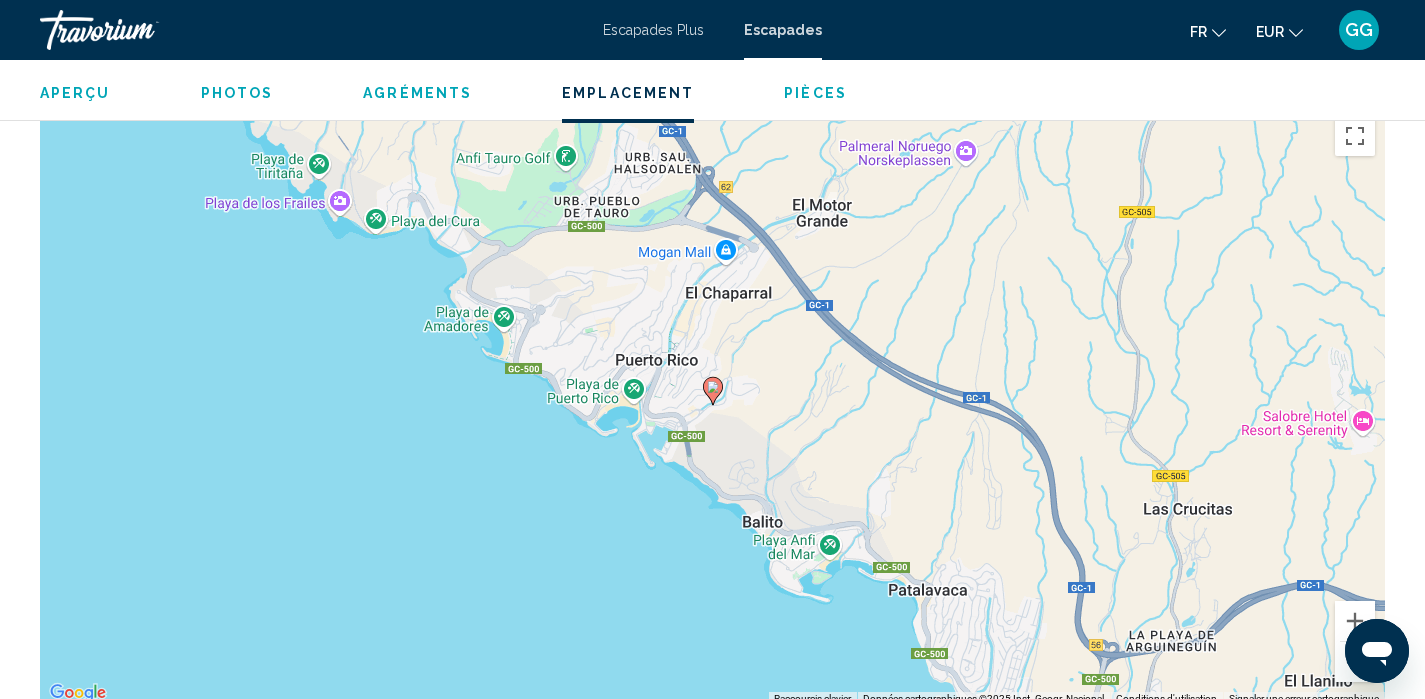 type 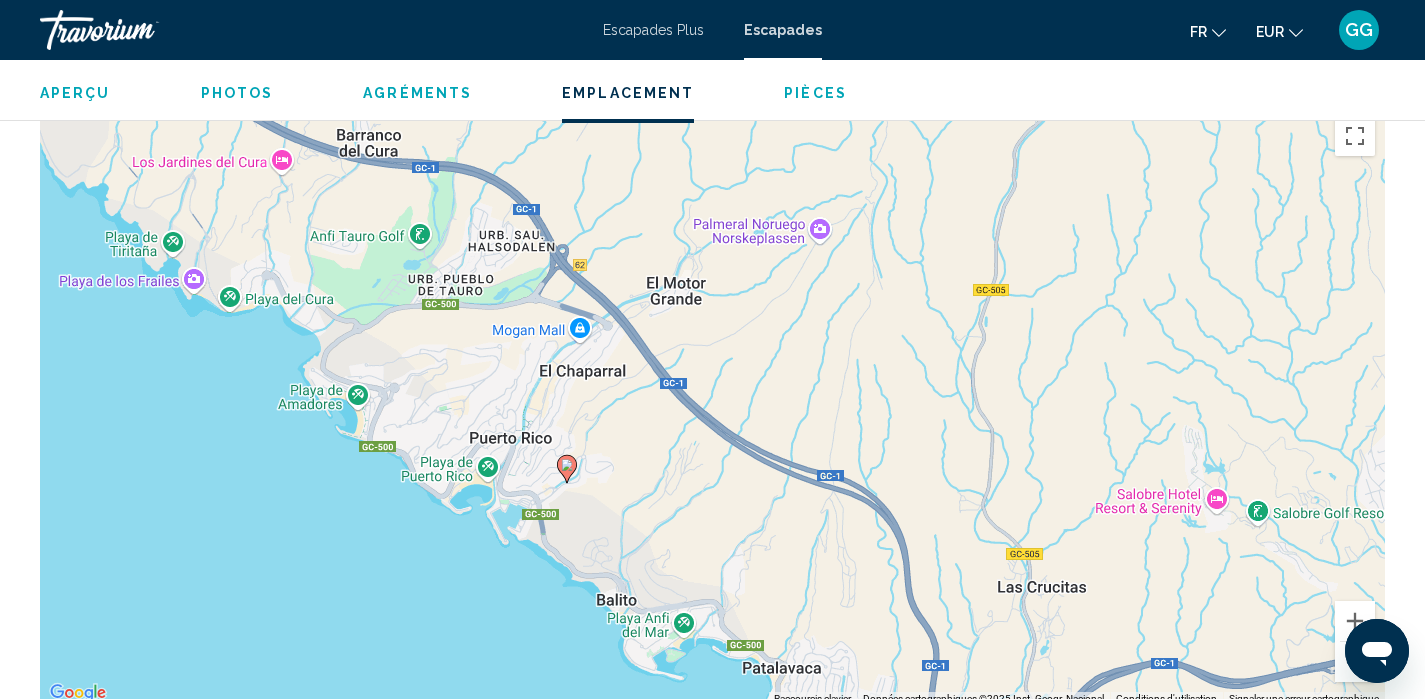 drag, startPoint x: 652, startPoint y: 548, endPoint x: 504, endPoint y: 626, distance: 167.29614 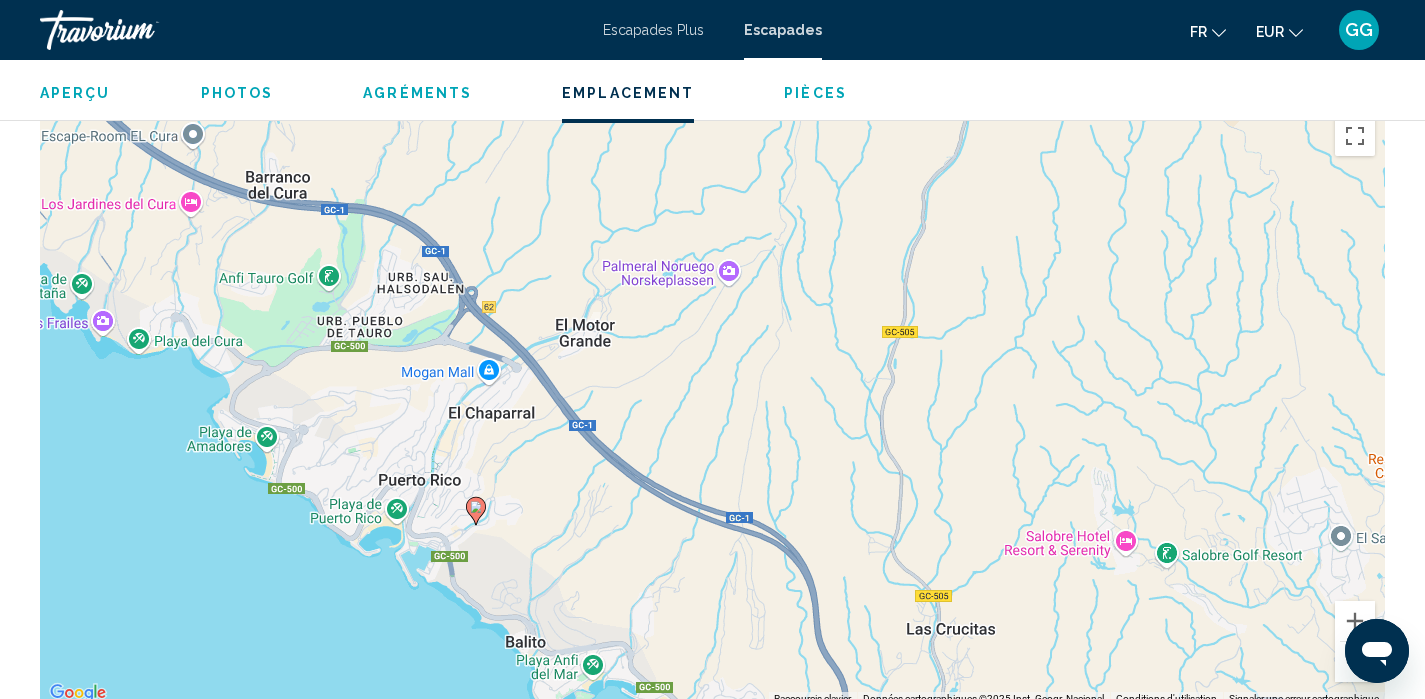 drag, startPoint x: 618, startPoint y: 458, endPoint x: 513, endPoint y: 506, distance: 115.45129 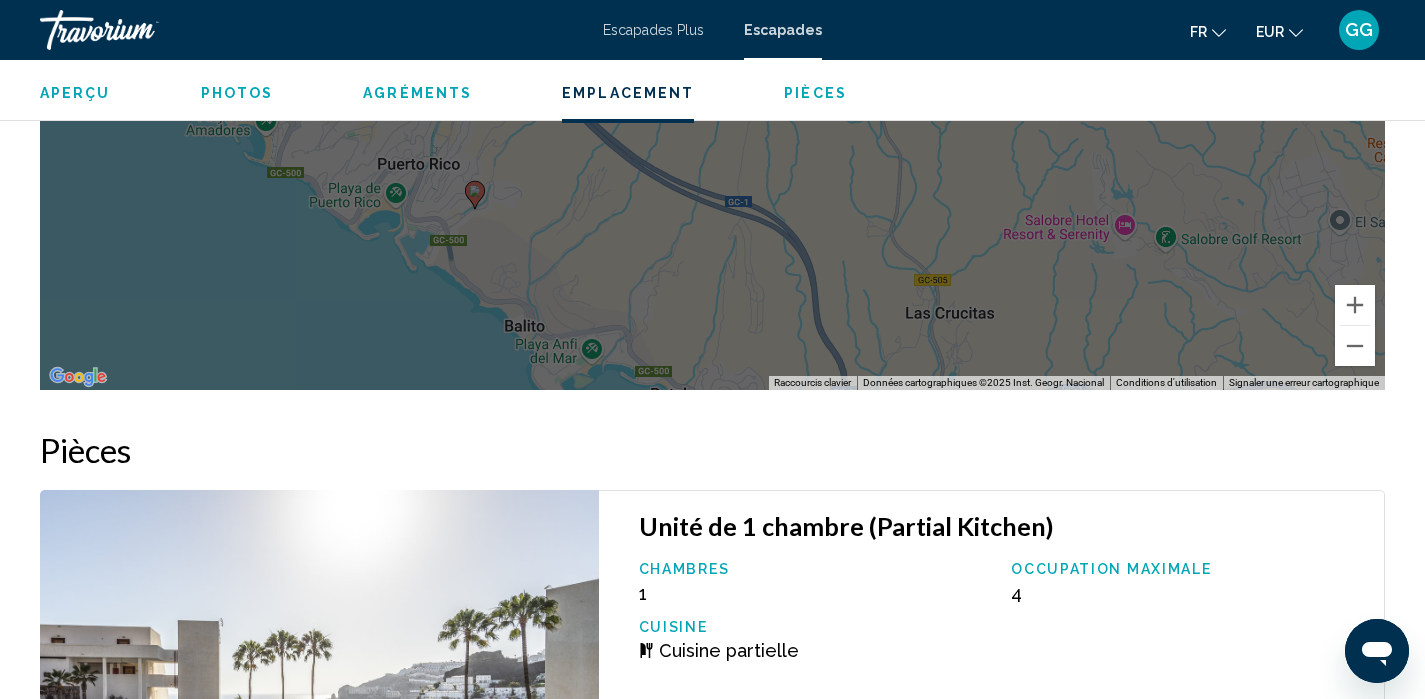 scroll, scrollTop: 2750, scrollLeft: 0, axis: vertical 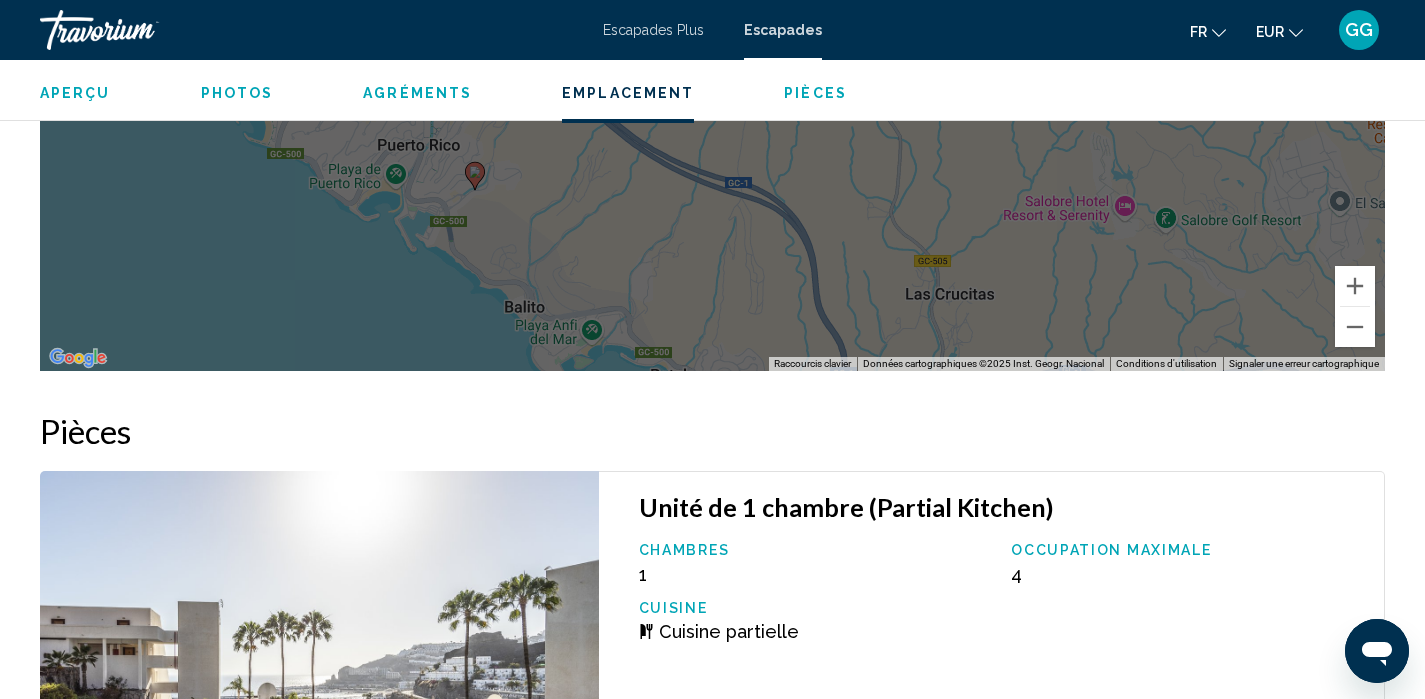 click on "Pour naviguer, appuyez sur les touches fléchées. Pour activer le glissement avec le clavier, appuyez sur Alt+Entrée. Une fois ce mode activé, utilisez les touches fléchées pour déplacer le repère. Pour valider le déplacement, appuyez sur Entrée. Pour annuler, appuyez sur Échap." at bounding box center (712, 71) 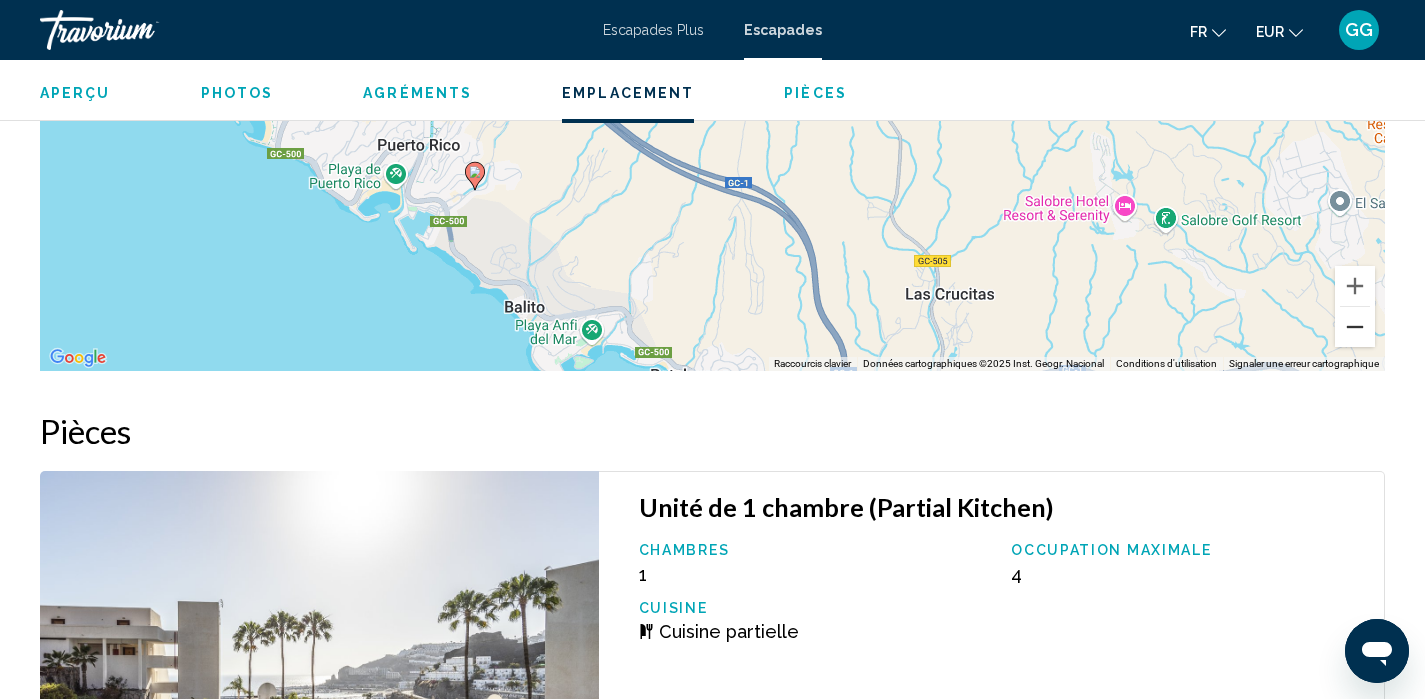 click at bounding box center (1355, 327) 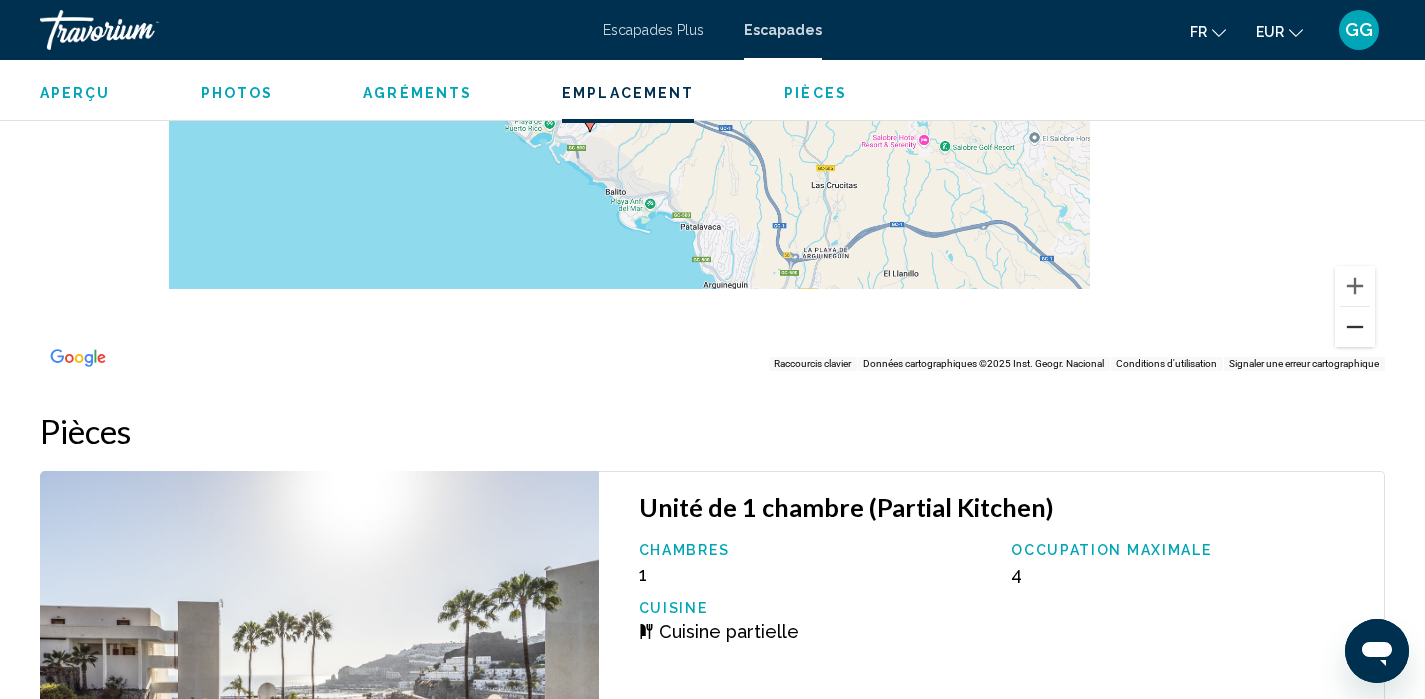 click at bounding box center (1355, 327) 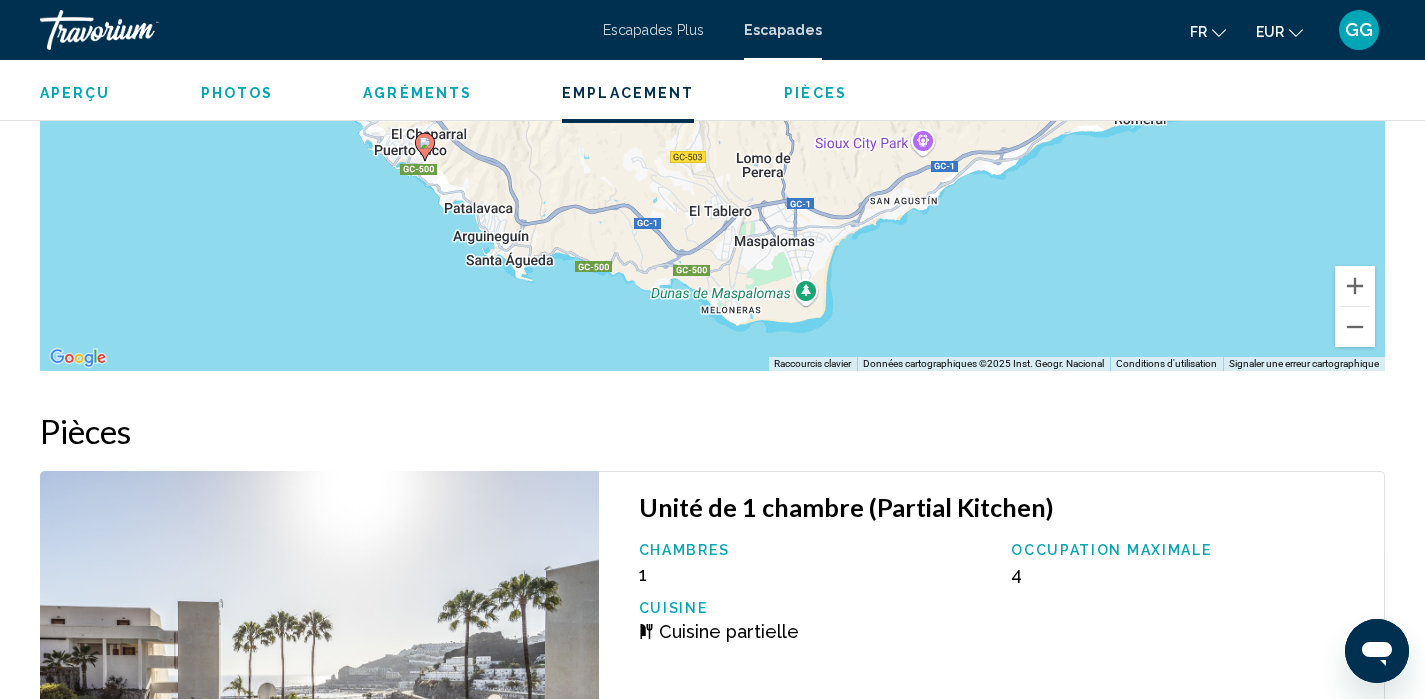 drag, startPoint x: 1223, startPoint y: 240, endPoint x: 989, endPoint y: 294, distance: 240.14995 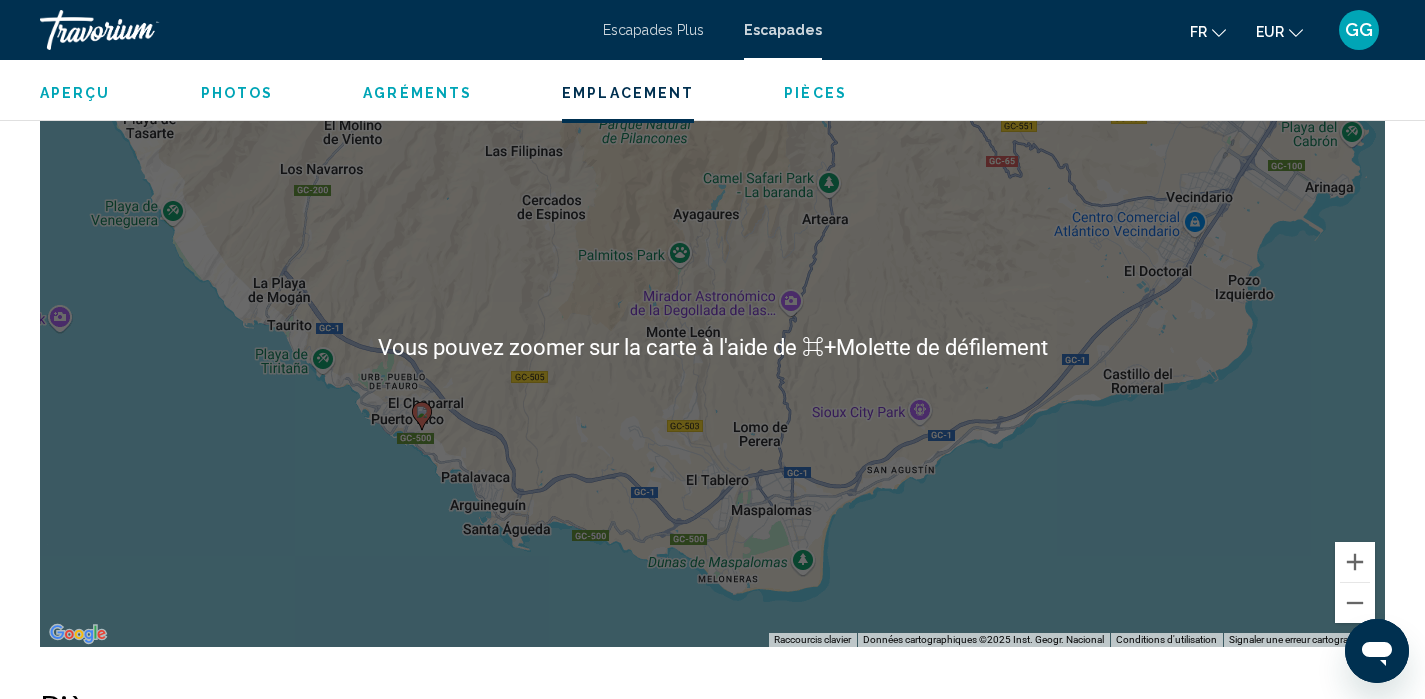scroll, scrollTop: 2480, scrollLeft: 0, axis: vertical 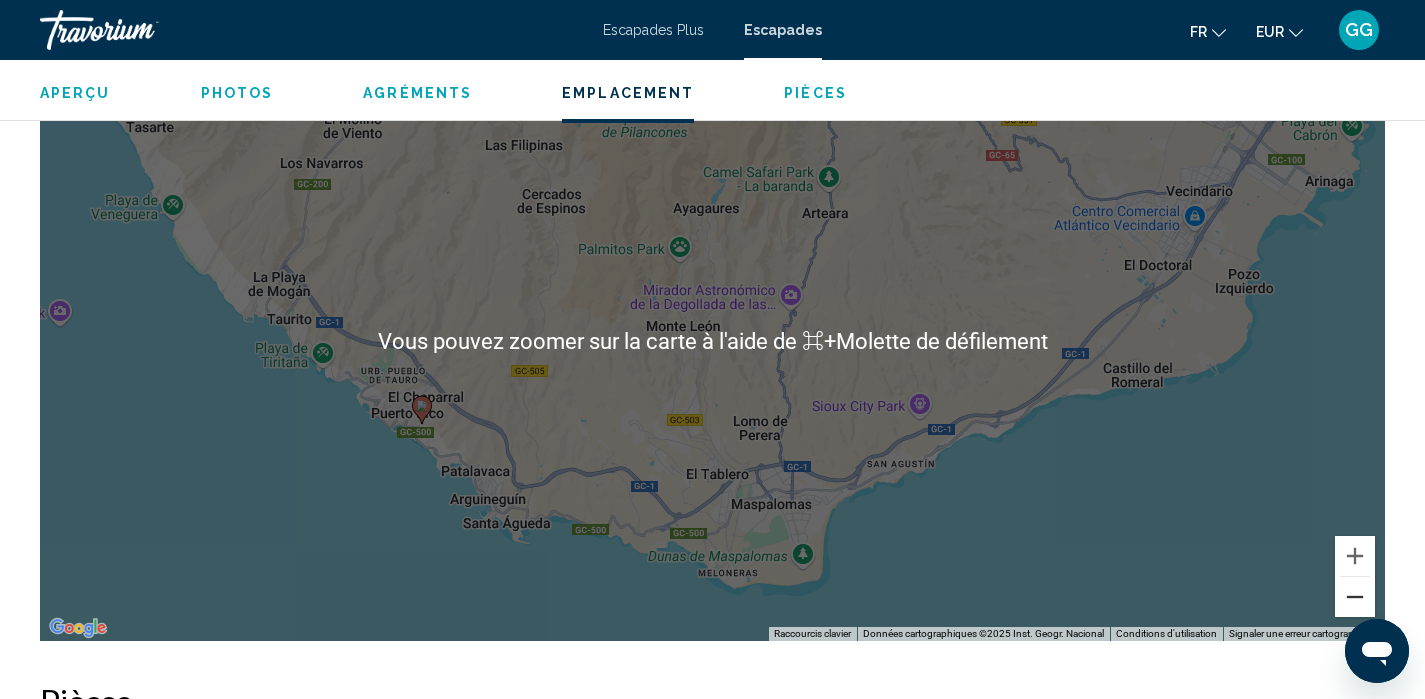 click at bounding box center [1355, 597] 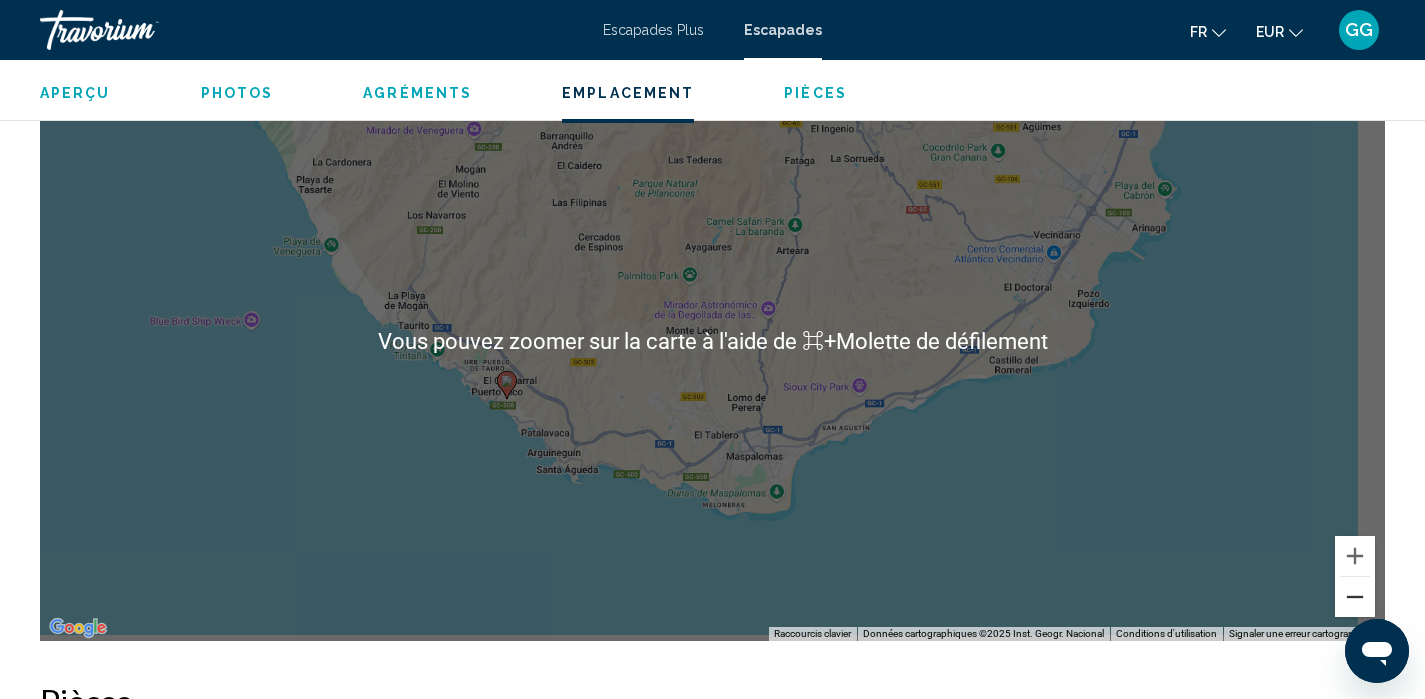 click at bounding box center (1355, 597) 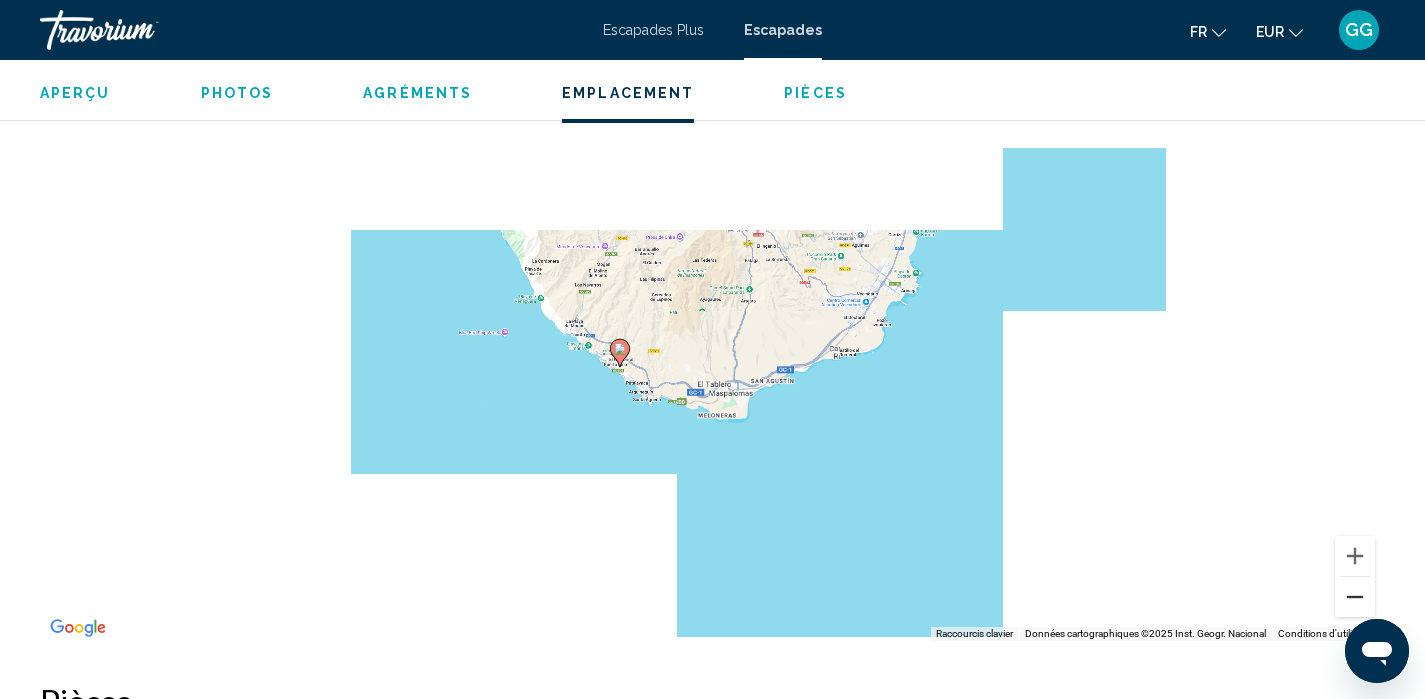 click at bounding box center [1355, 597] 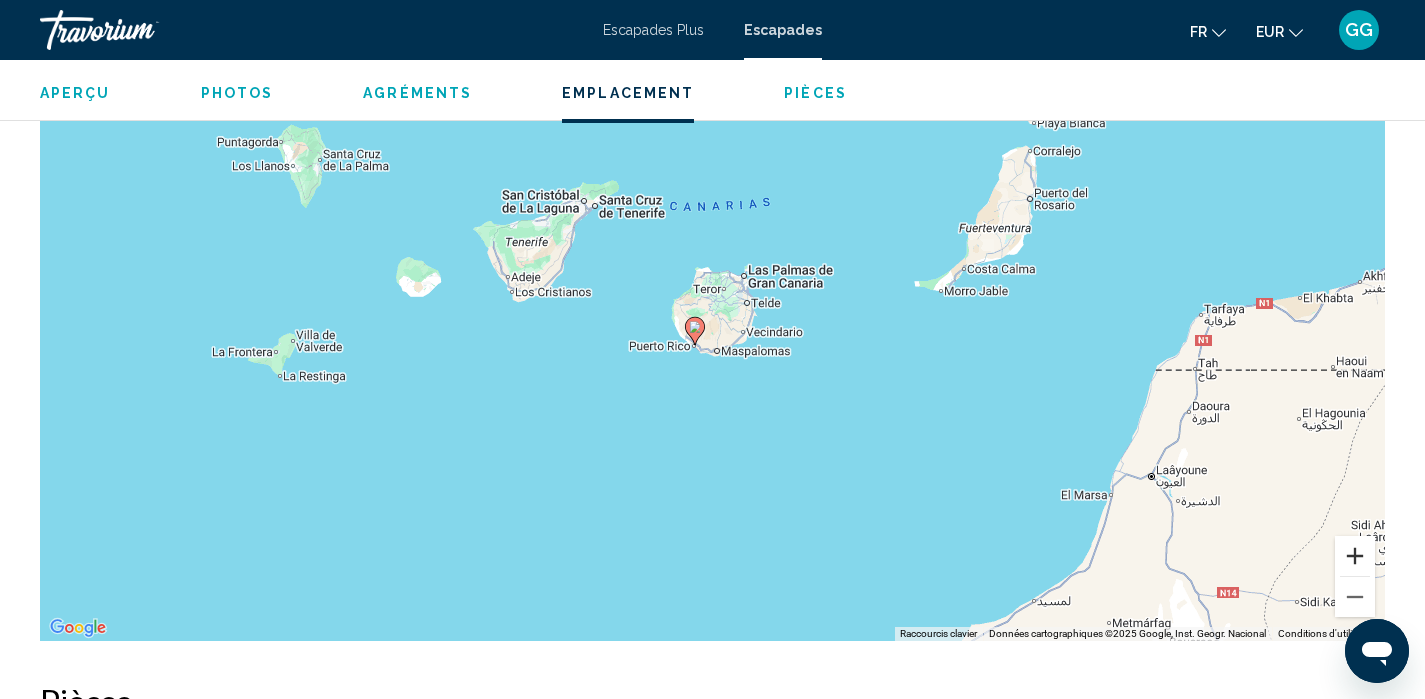 click at bounding box center [1355, 556] 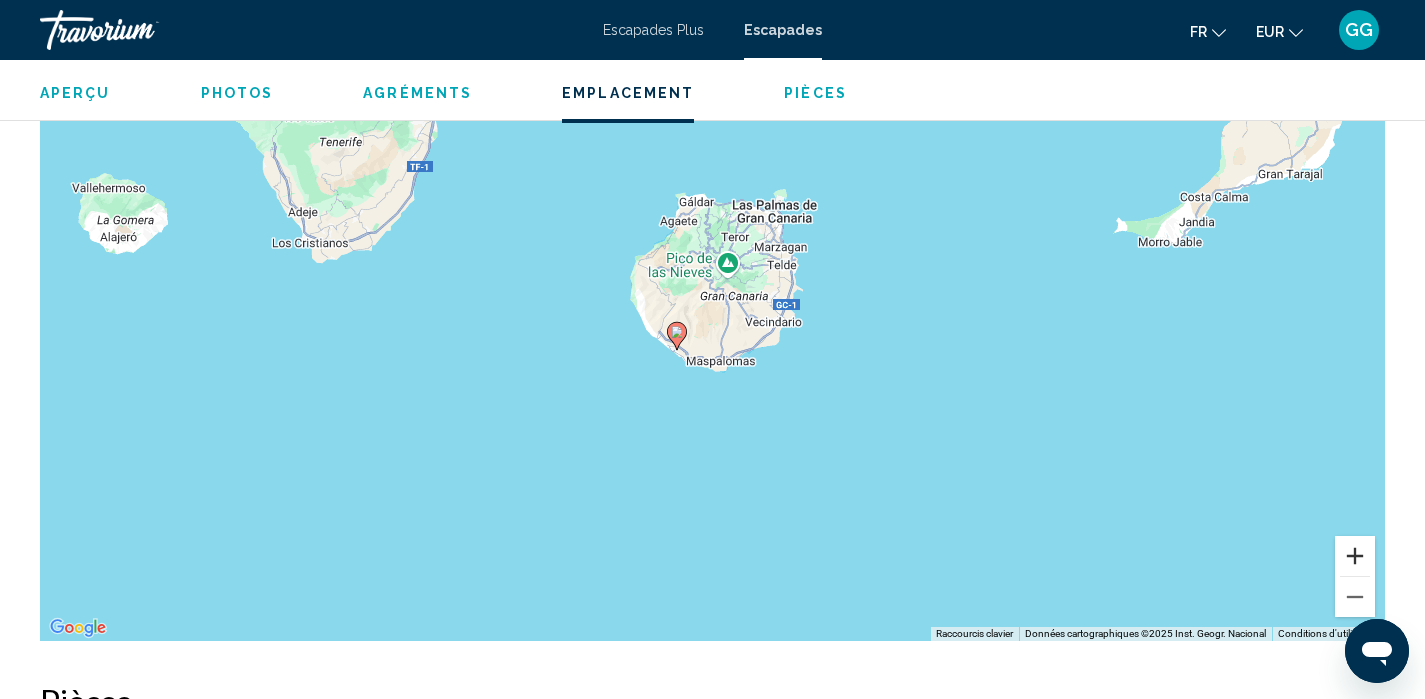 click at bounding box center [1355, 556] 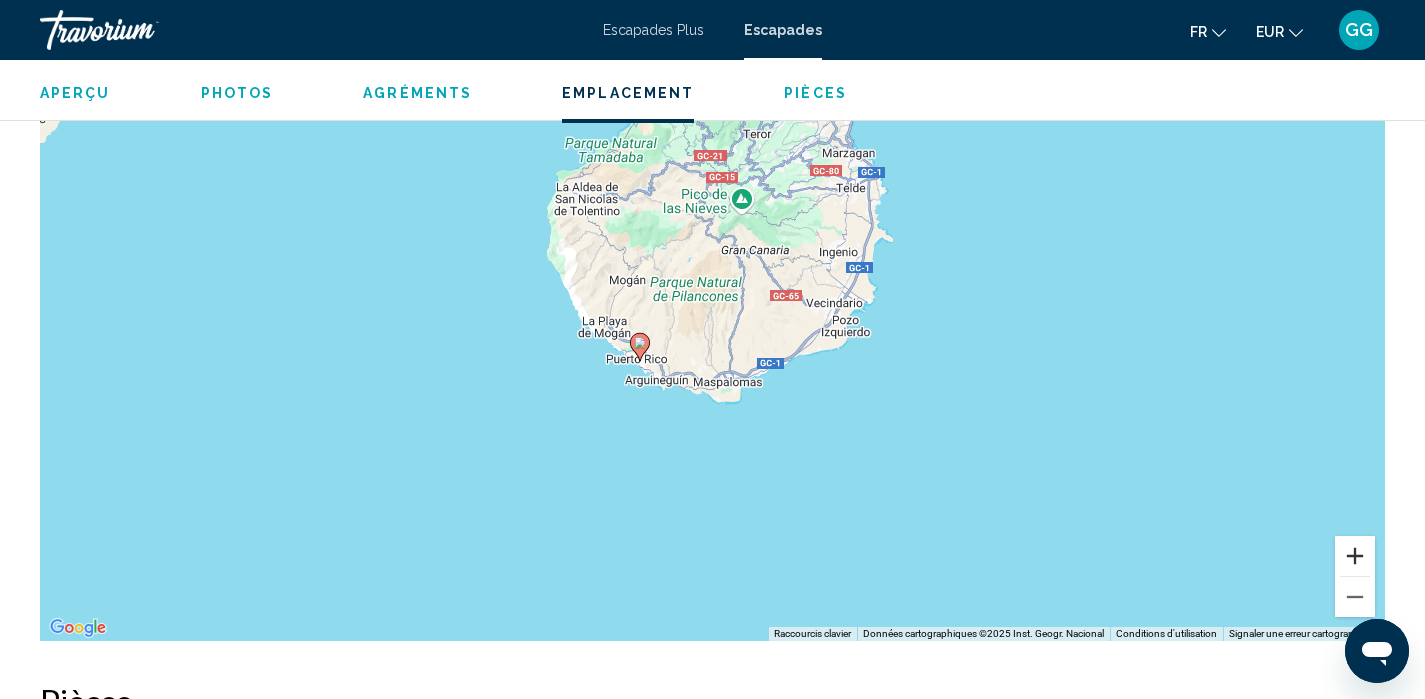 click at bounding box center (1355, 556) 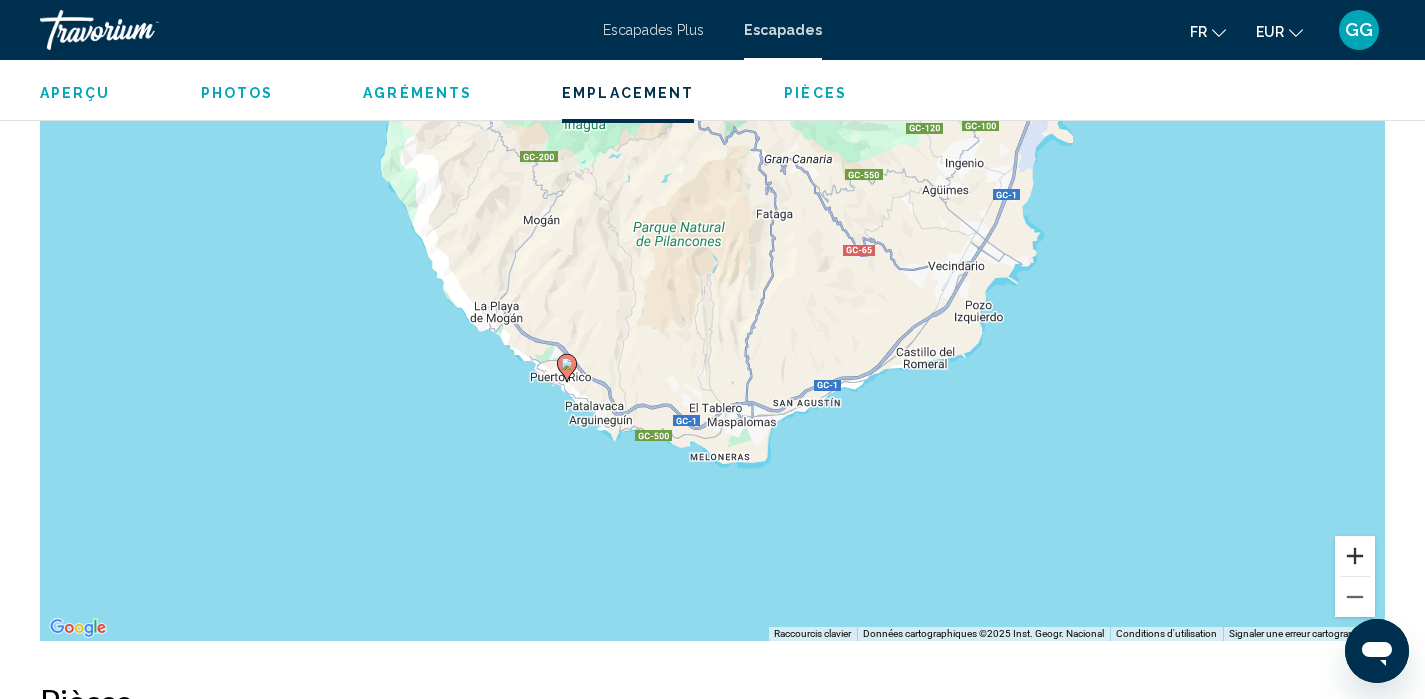 click at bounding box center [1355, 556] 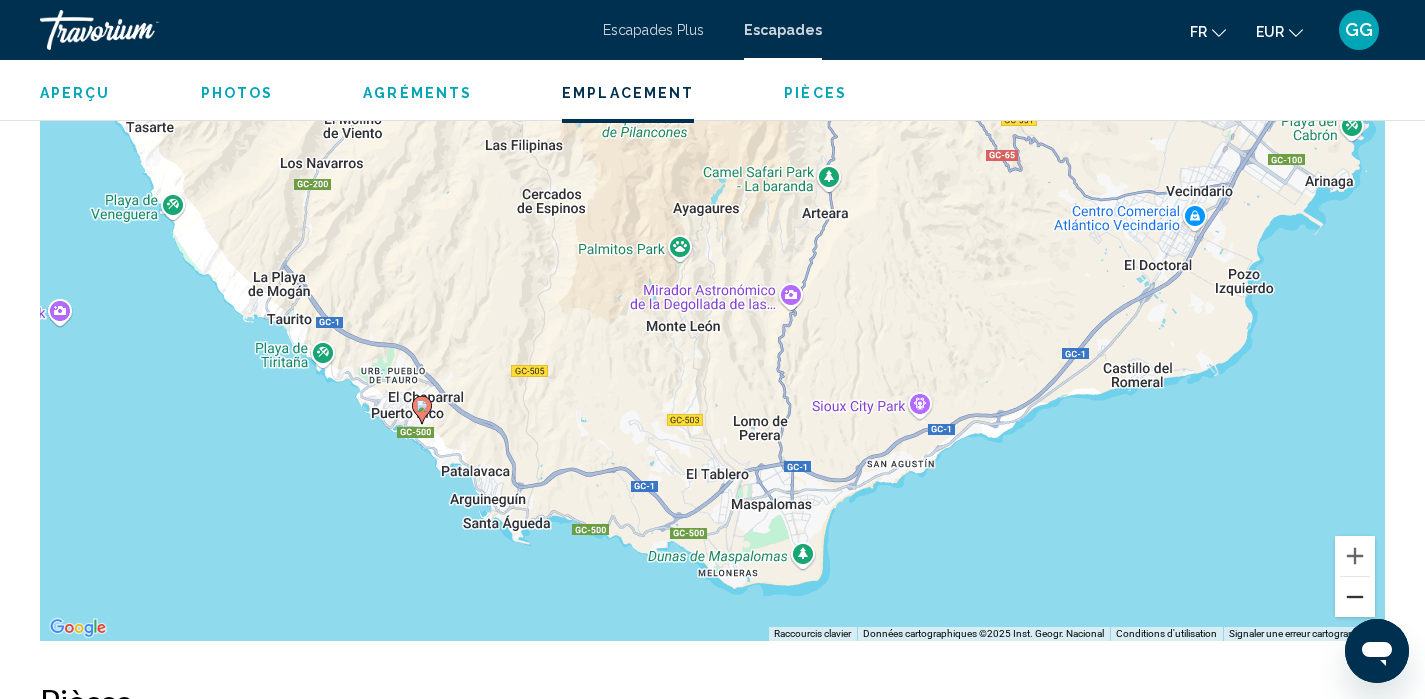click at bounding box center [1355, 597] 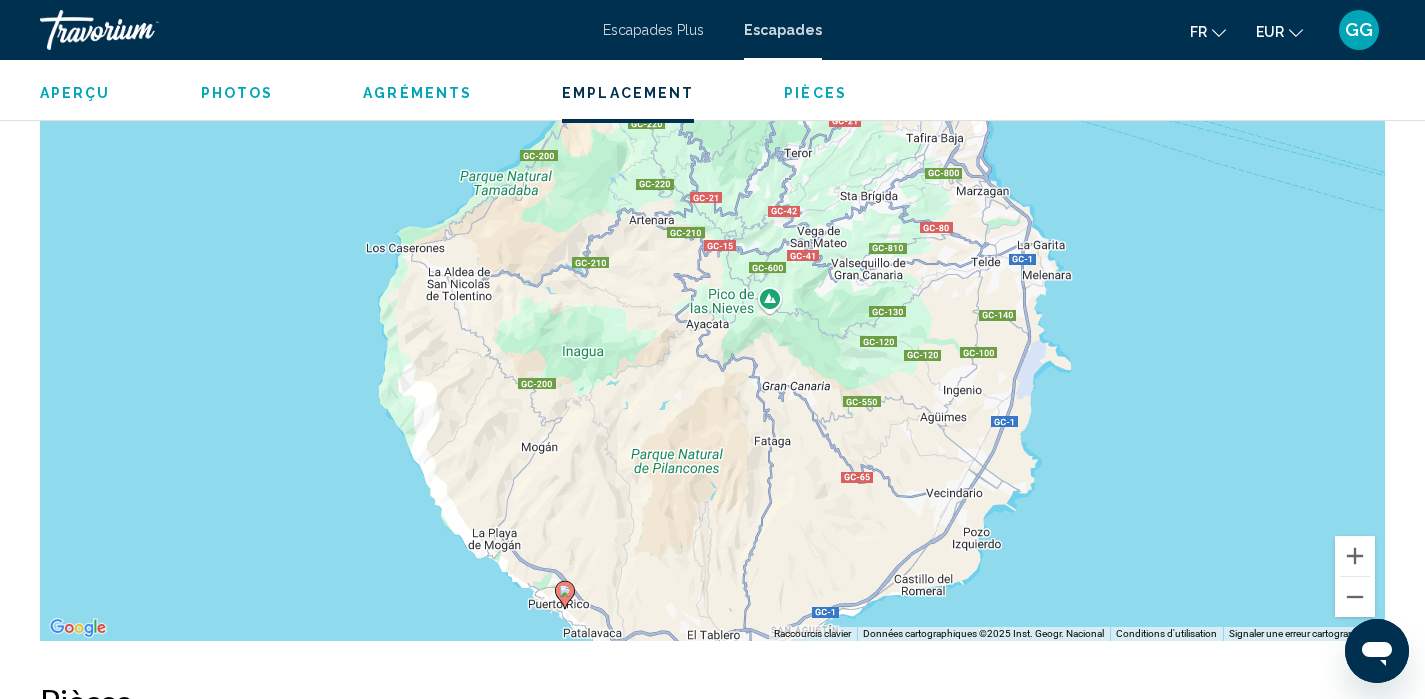 drag, startPoint x: 1013, startPoint y: 340, endPoint x: 1010, endPoint y: 572, distance: 232.0194 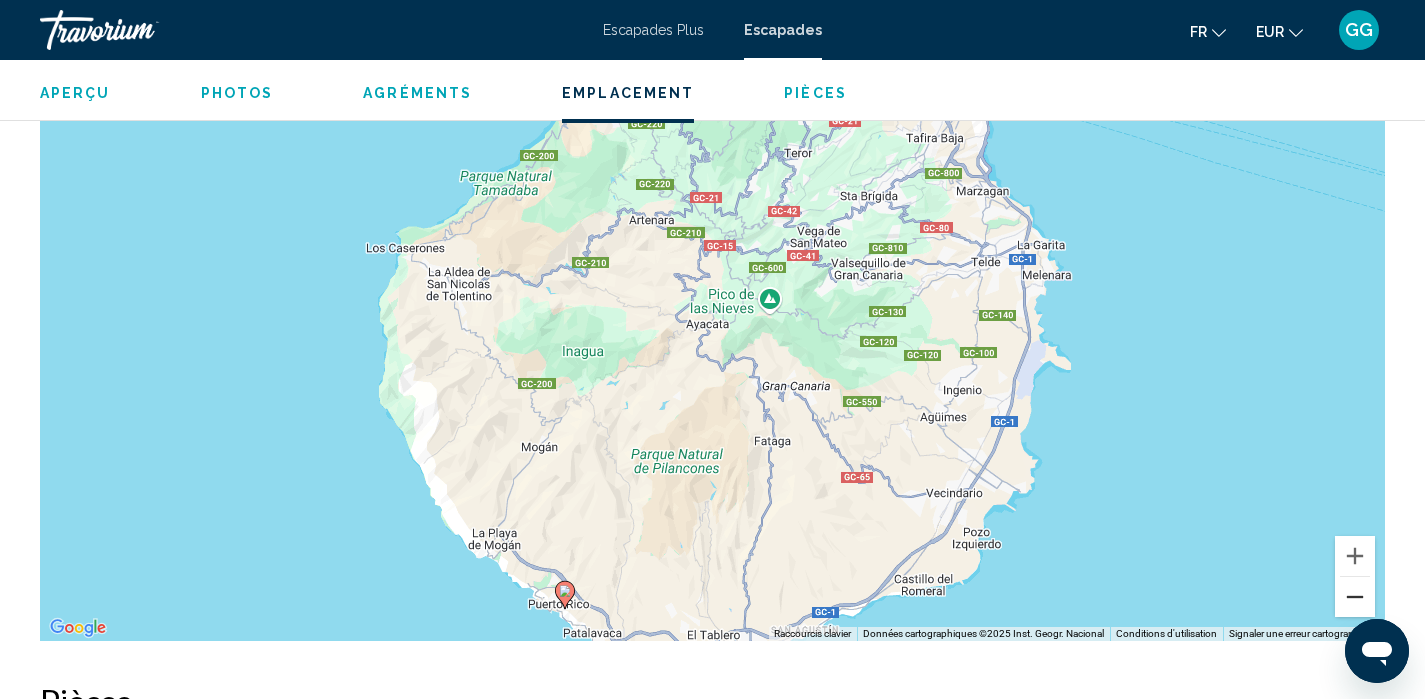 click at bounding box center (1355, 597) 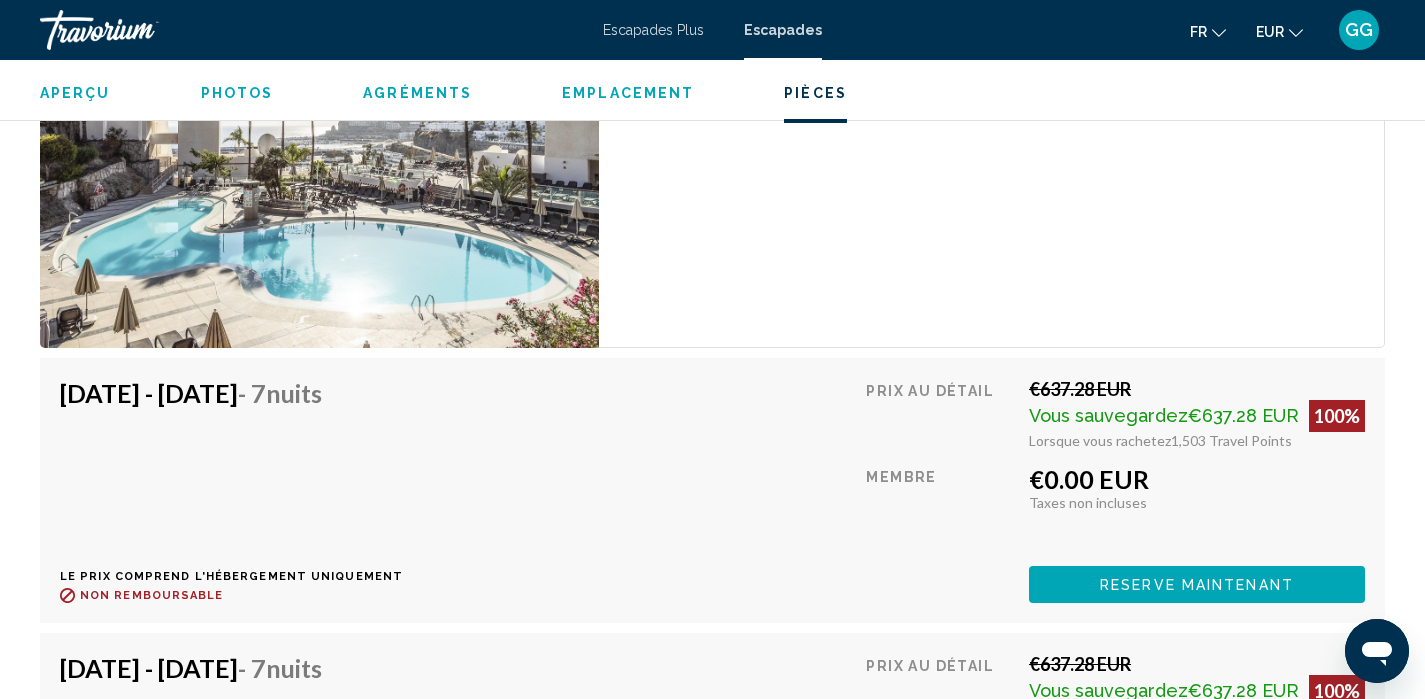 scroll, scrollTop: 3305, scrollLeft: 0, axis: vertical 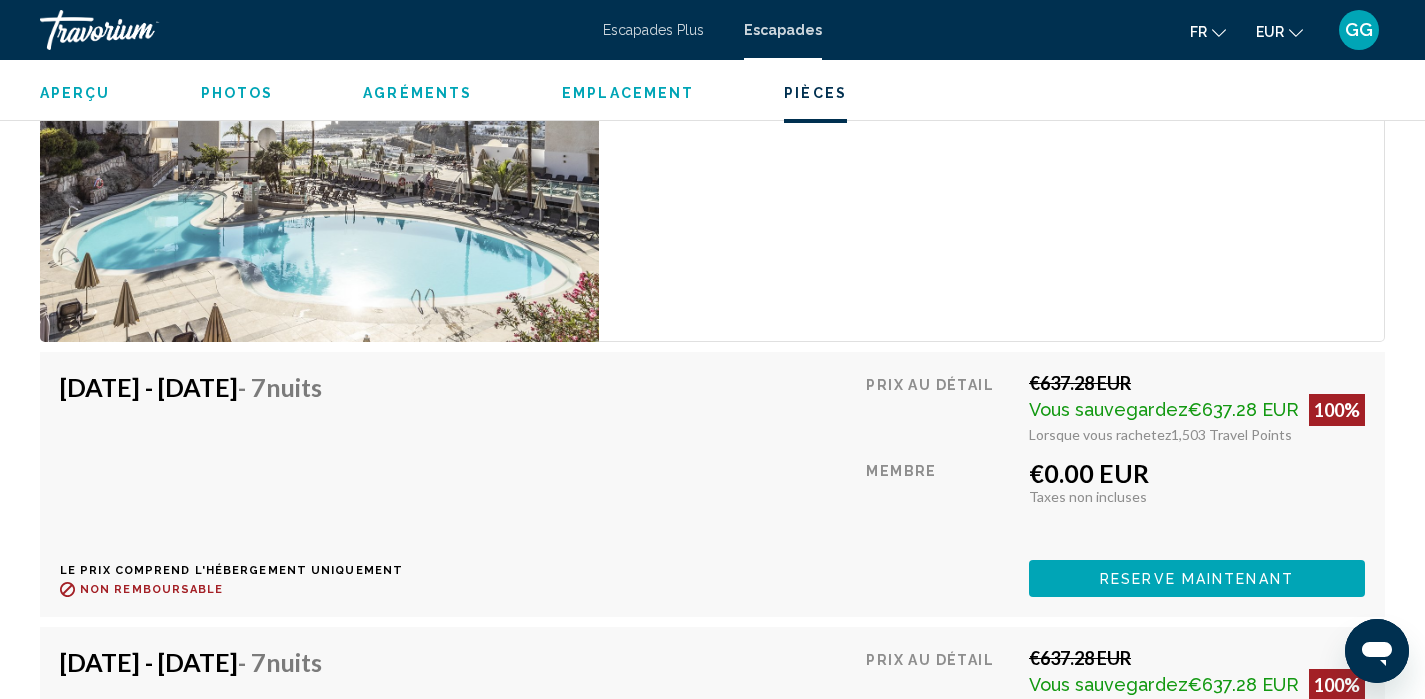 click on "Reserve maintenant" at bounding box center (1197, 578) 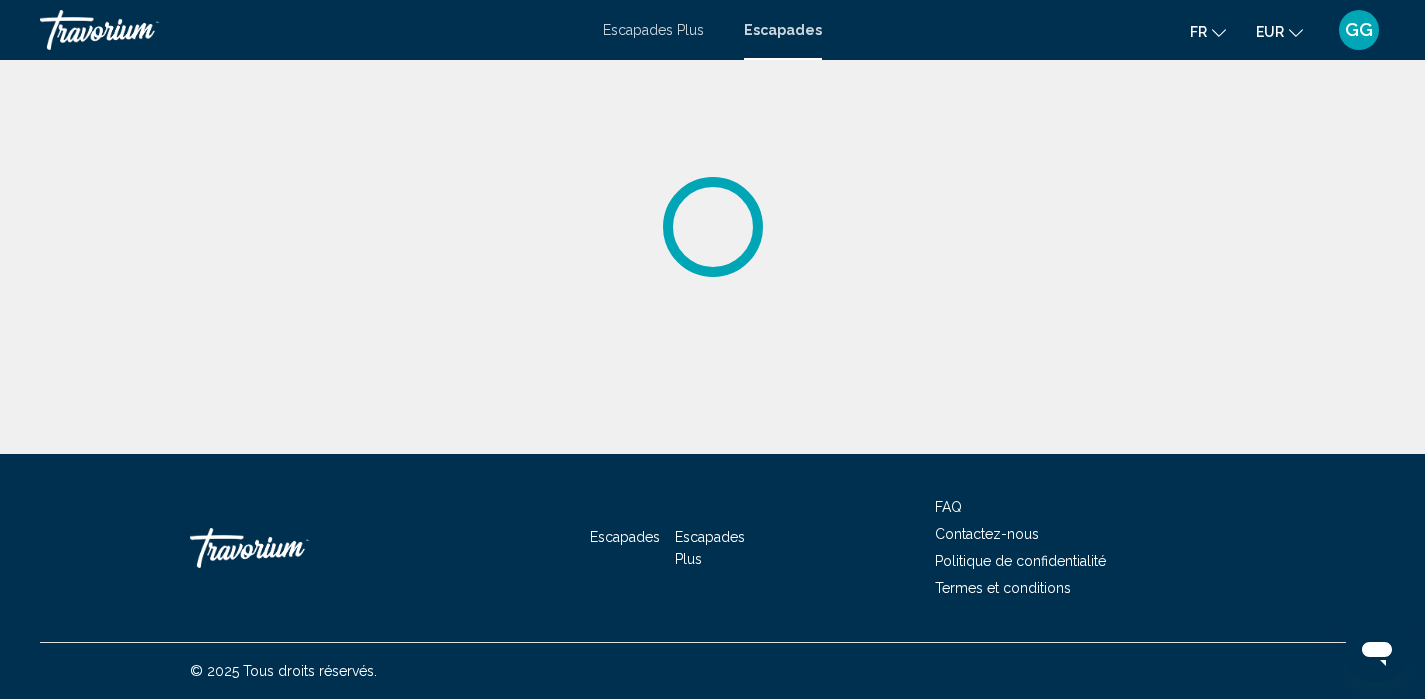 scroll, scrollTop: 0, scrollLeft: 0, axis: both 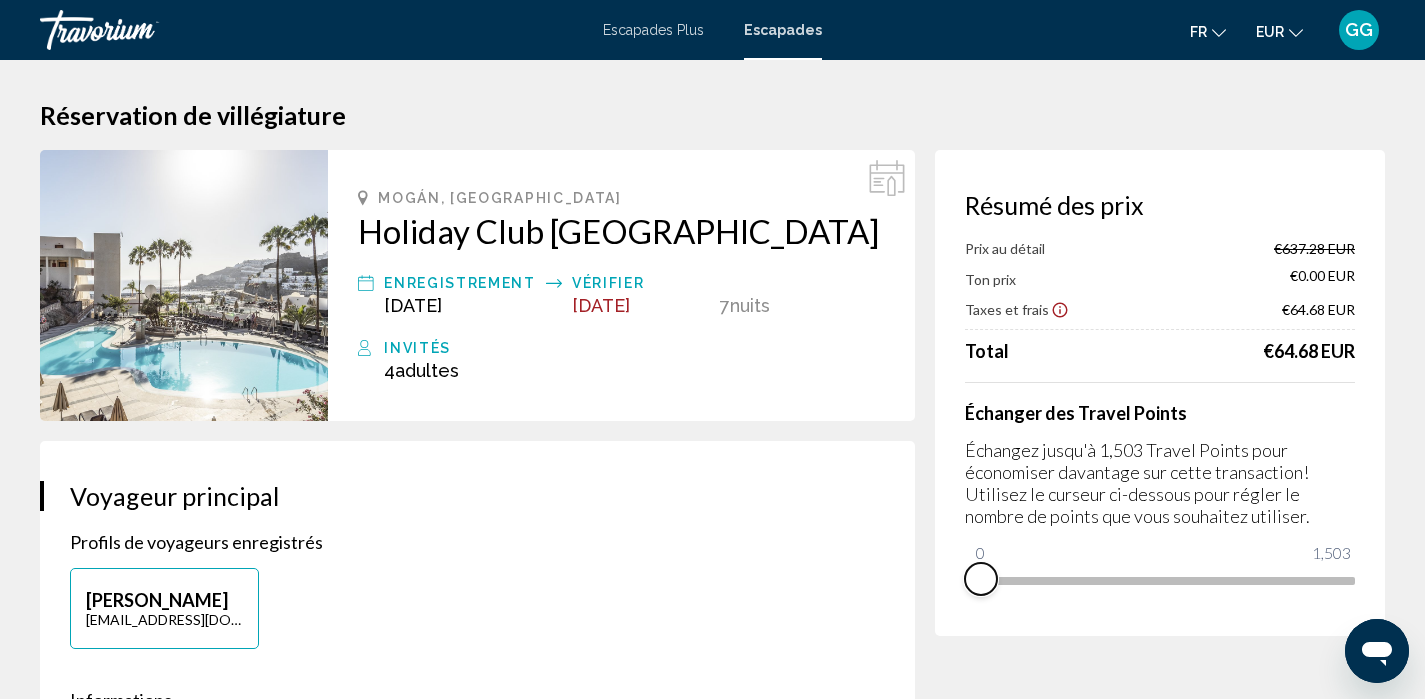 drag, startPoint x: 1339, startPoint y: 601, endPoint x: 899, endPoint y: 611, distance: 440.11362 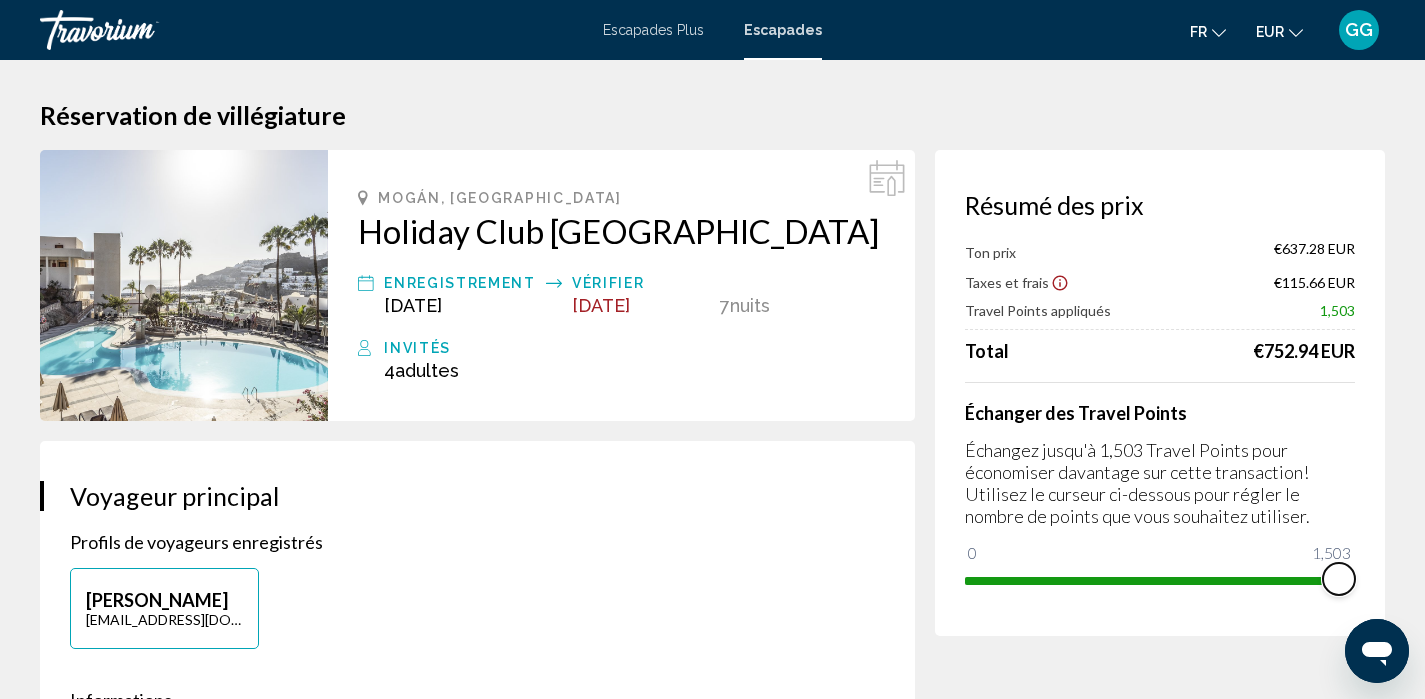 drag, startPoint x: 982, startPoint y: 560, endPoint x: 1380, endPoint y: 566, distance: 398.04523 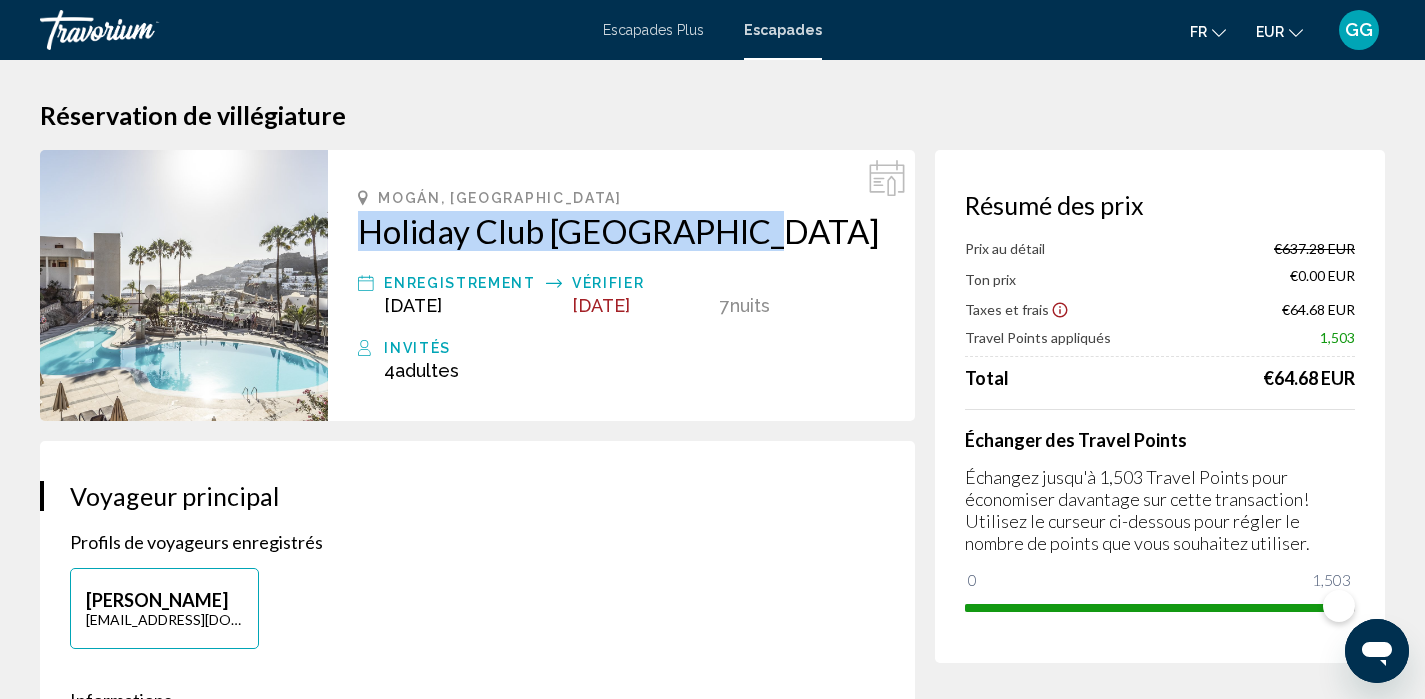 drag, startPoint x: 351, startPoint y: 225, endPoint x: 787, endPoint y: 236, distance: 436.13873 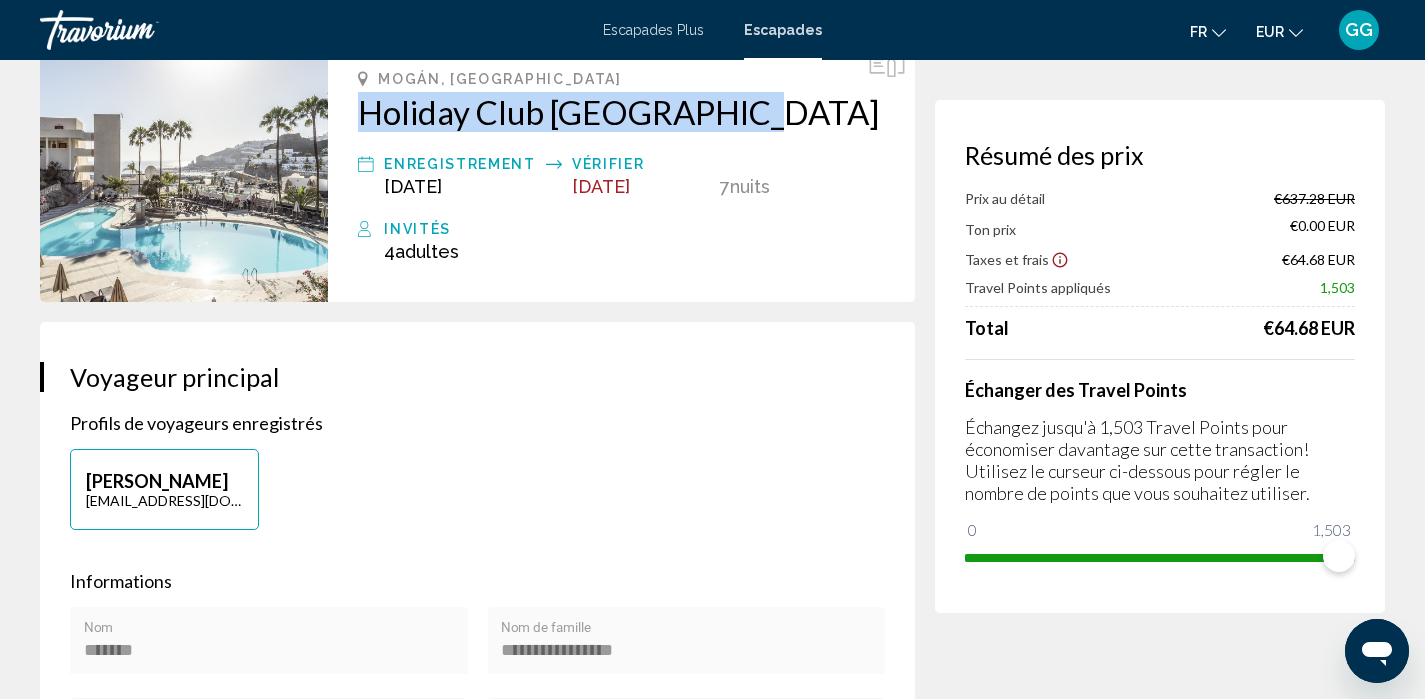 scroll, scrollTop: 135, scrollLeft: 0, axis: vertical 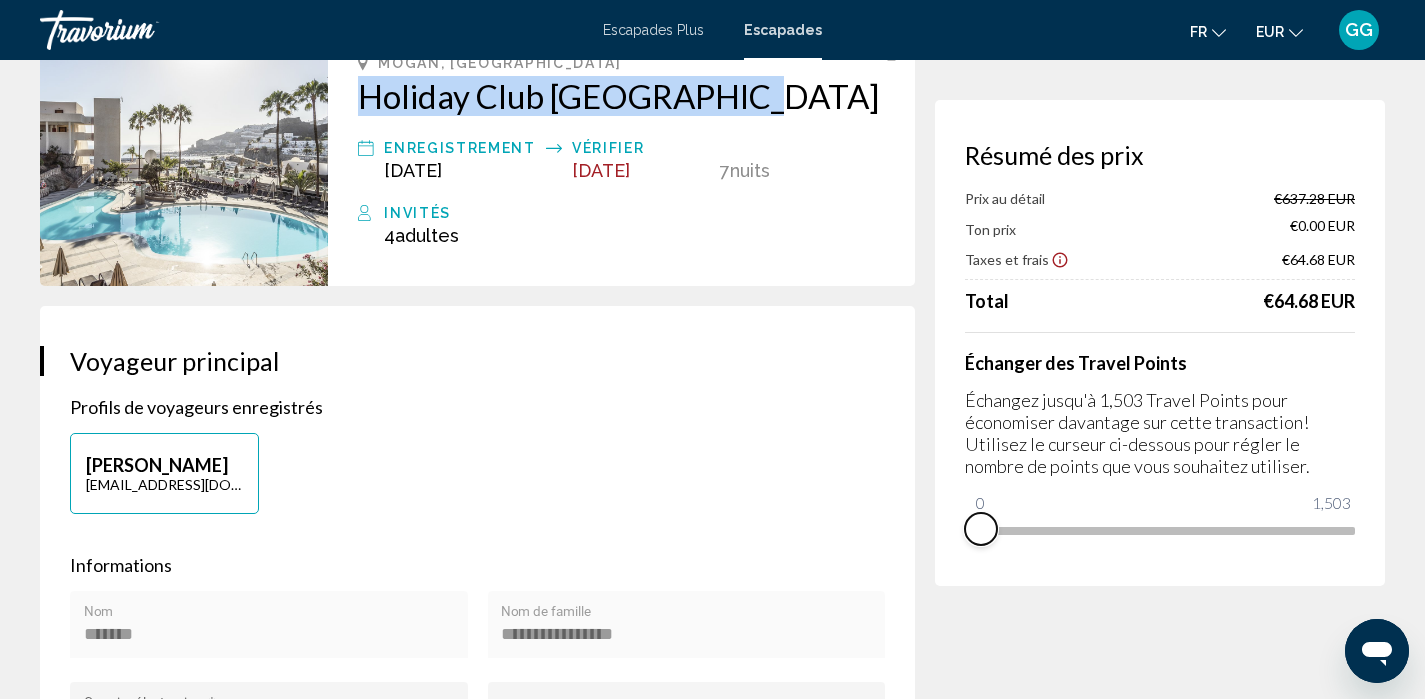 drag, startPoint x: 1339, startPoint y: 550, endPoint x: 925, endPoint y: 559, distance: 414.0978 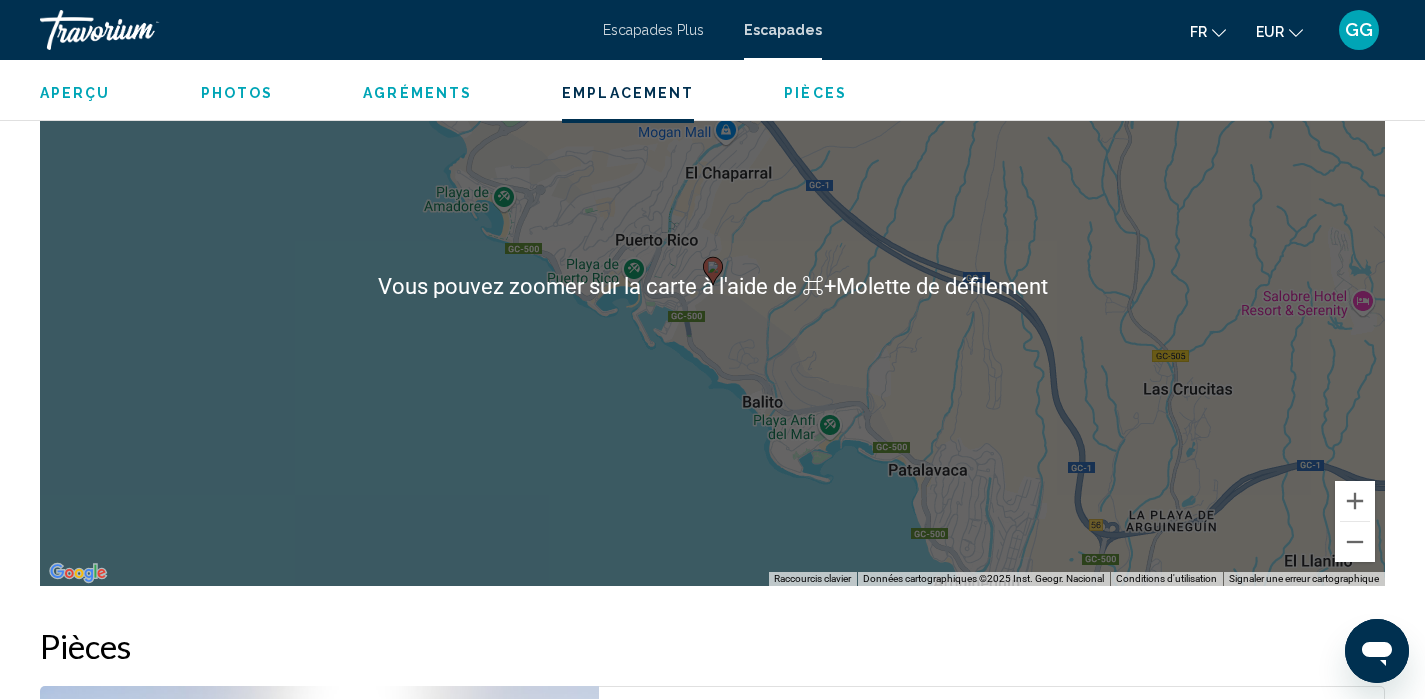scroll, scrollTop: 2530, scrollLeft: 0, axis: vertical 